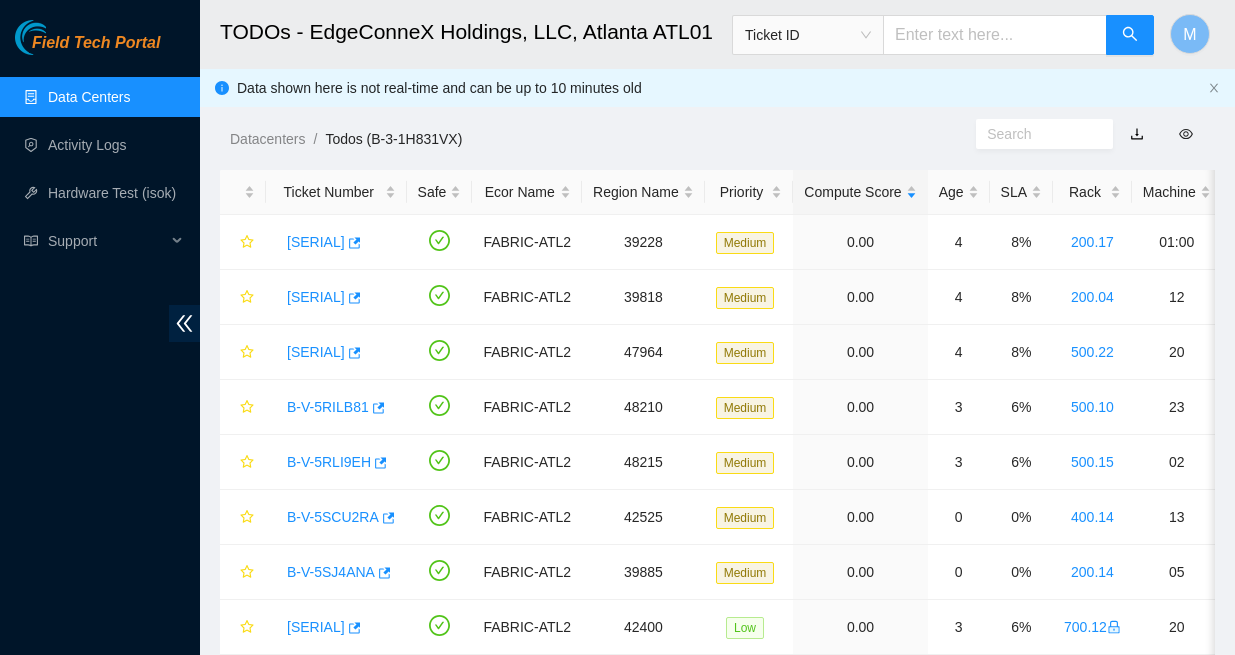 scroll, scrollTop: 0, scrollLeft: 0, axis: both 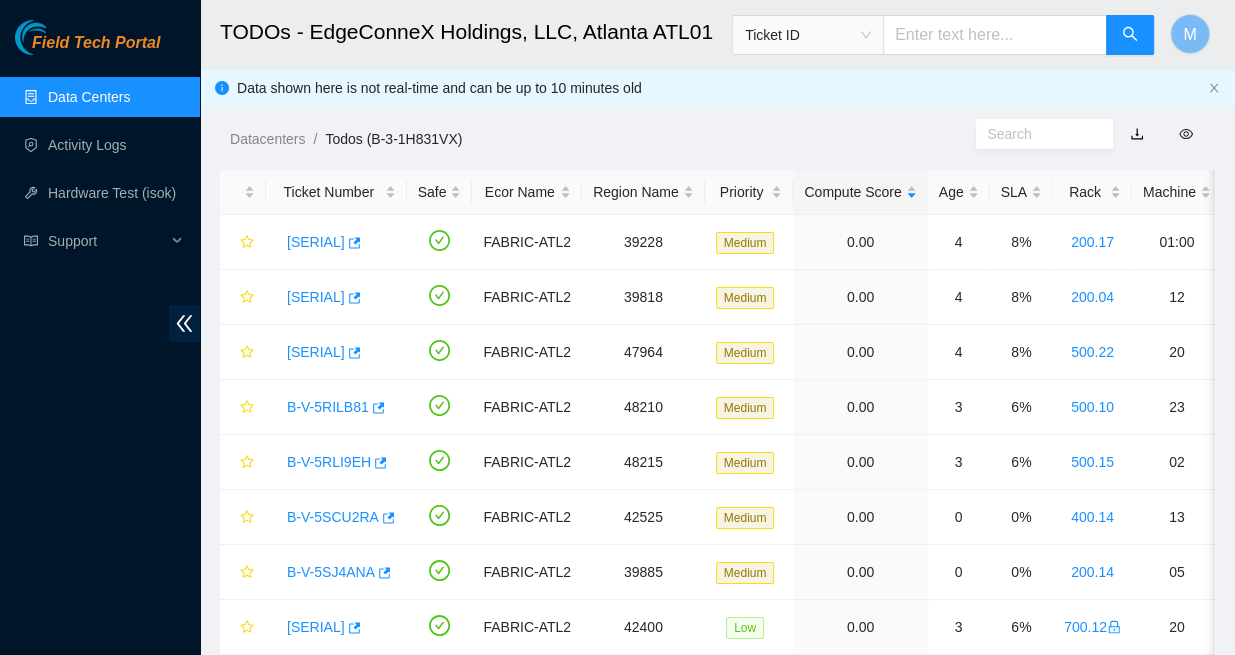 click on "Ticket ID" at bounding box center (808, 35) 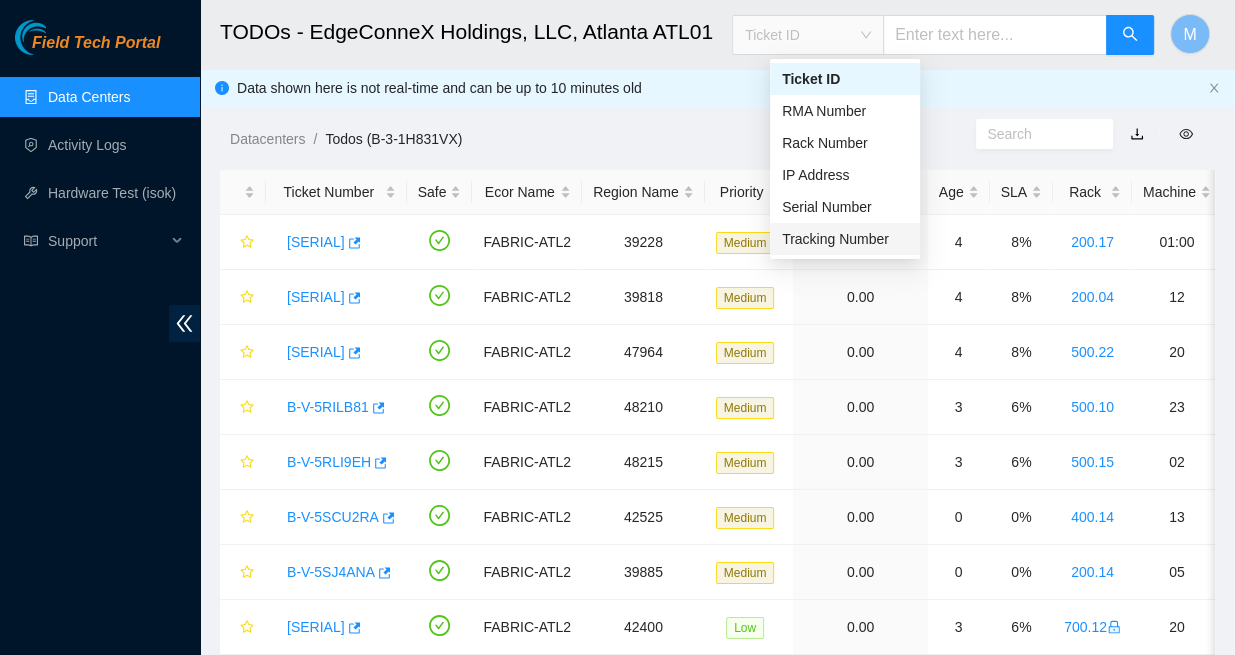 click on "Tracking Number" at bounding box center [845, 239] 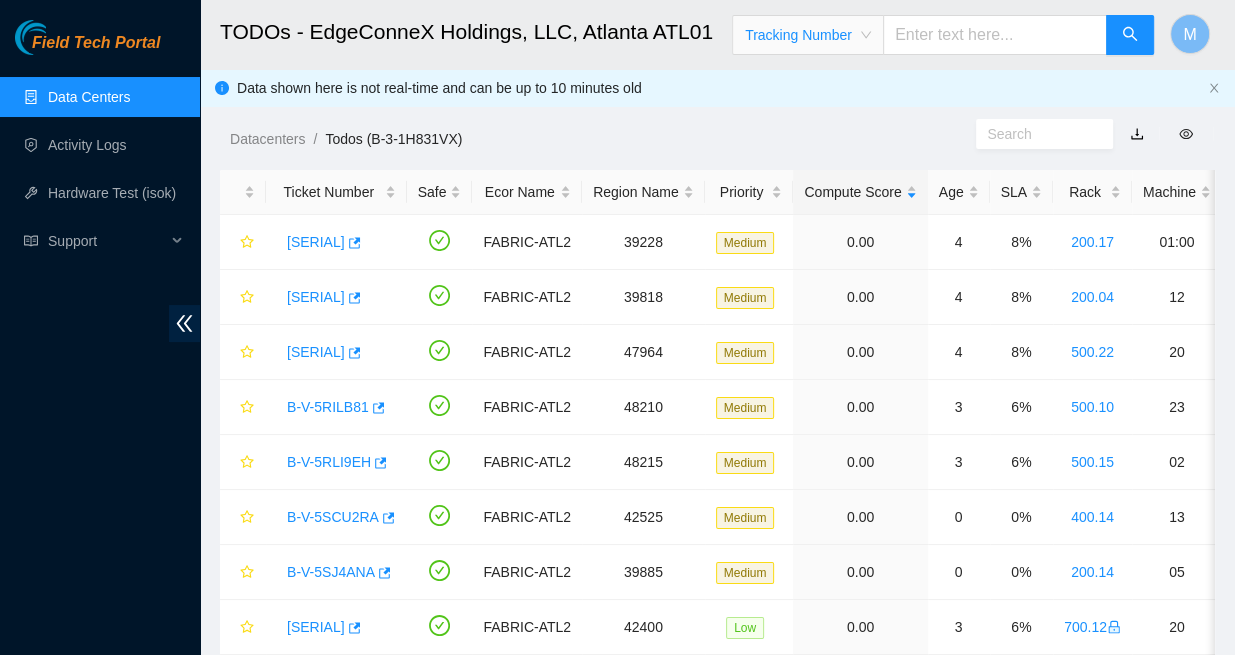 click at bounding box center [995, 35] 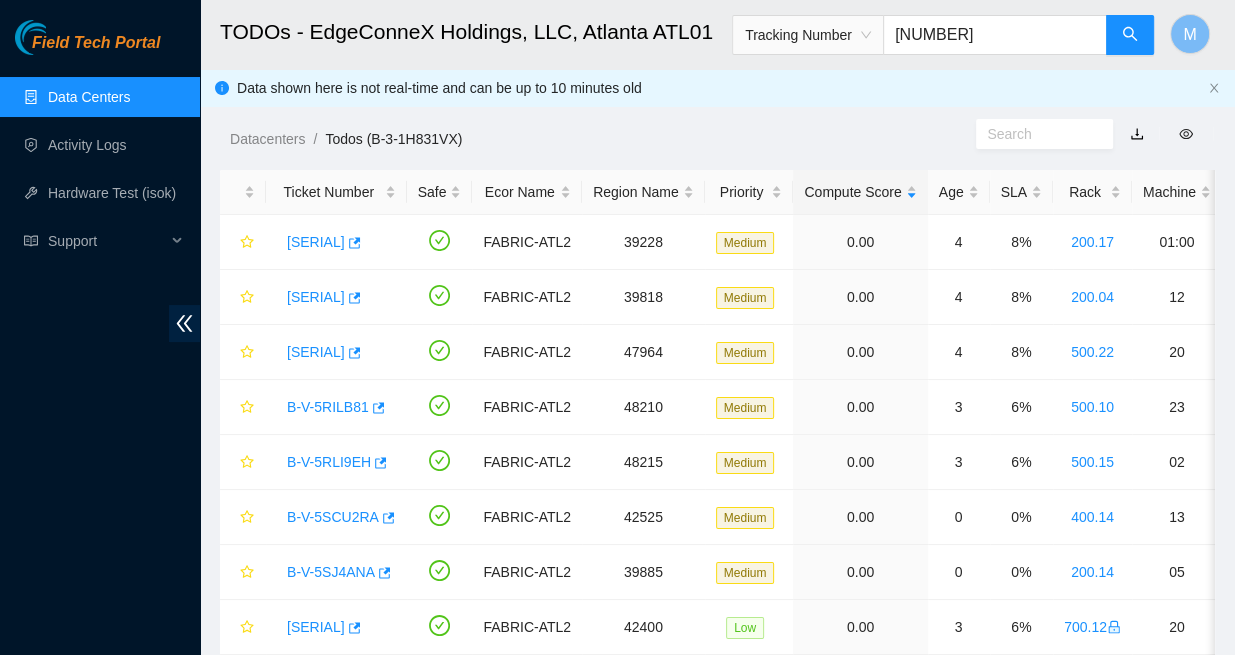 type on "463470037412" 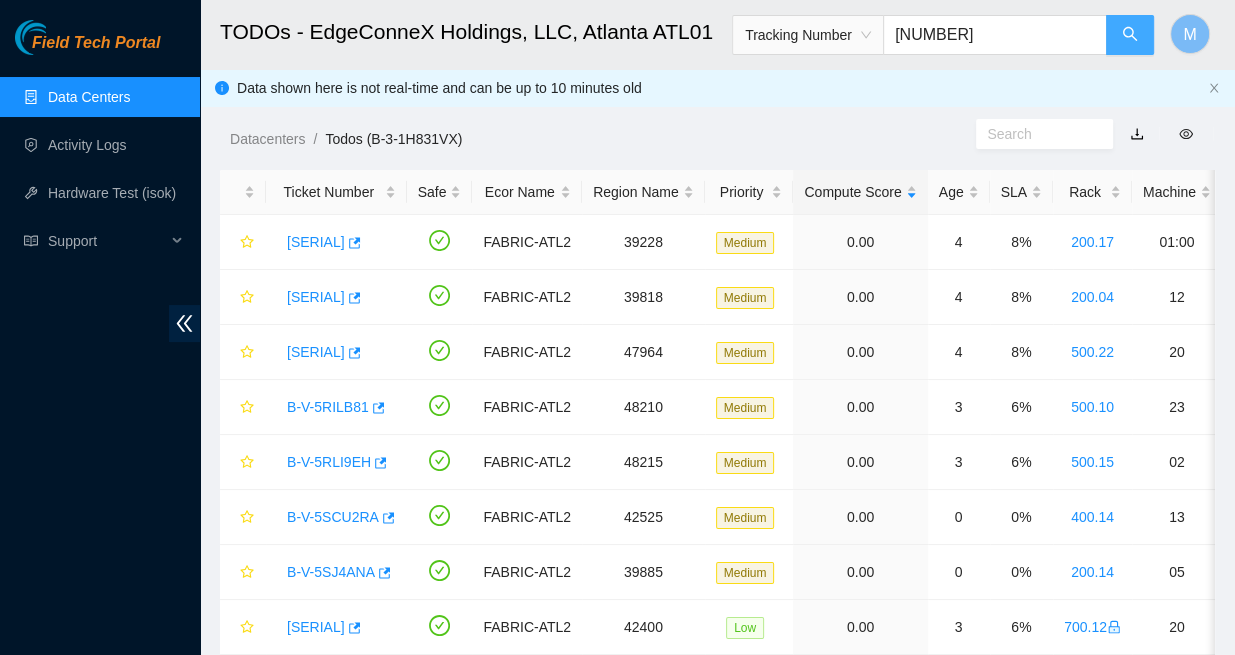 click at bounding box center (1130, 35) 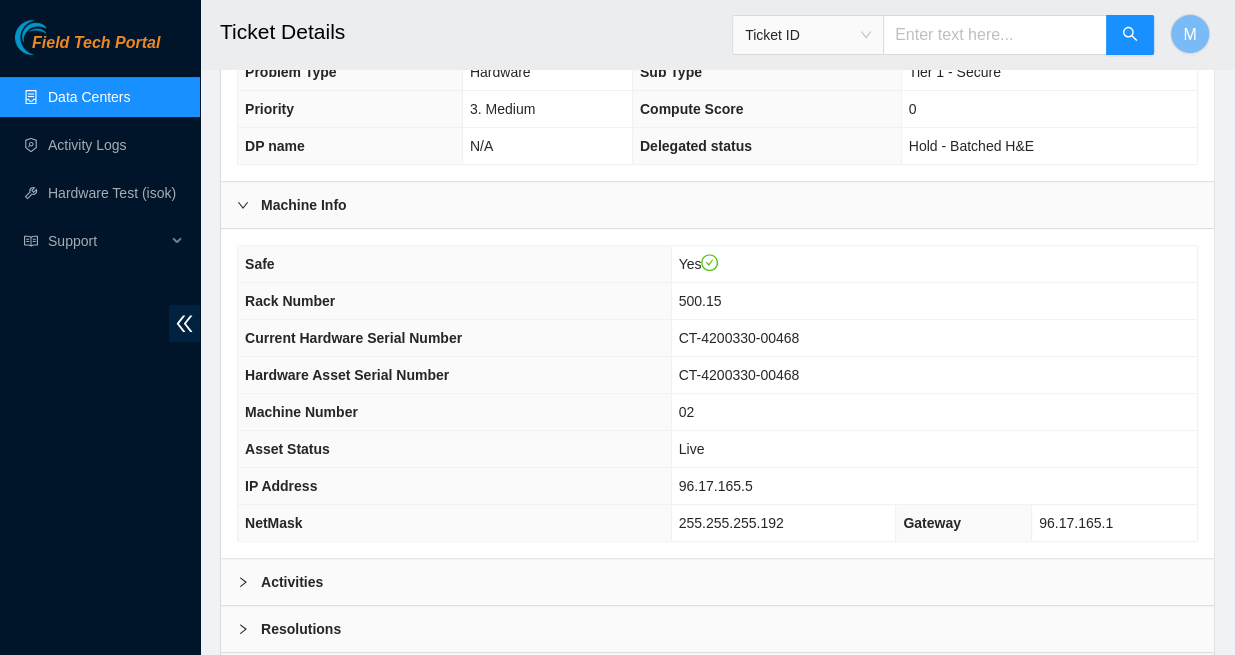 scroll, scrollTop: 573, scrollLeft: 0, axis: vertical 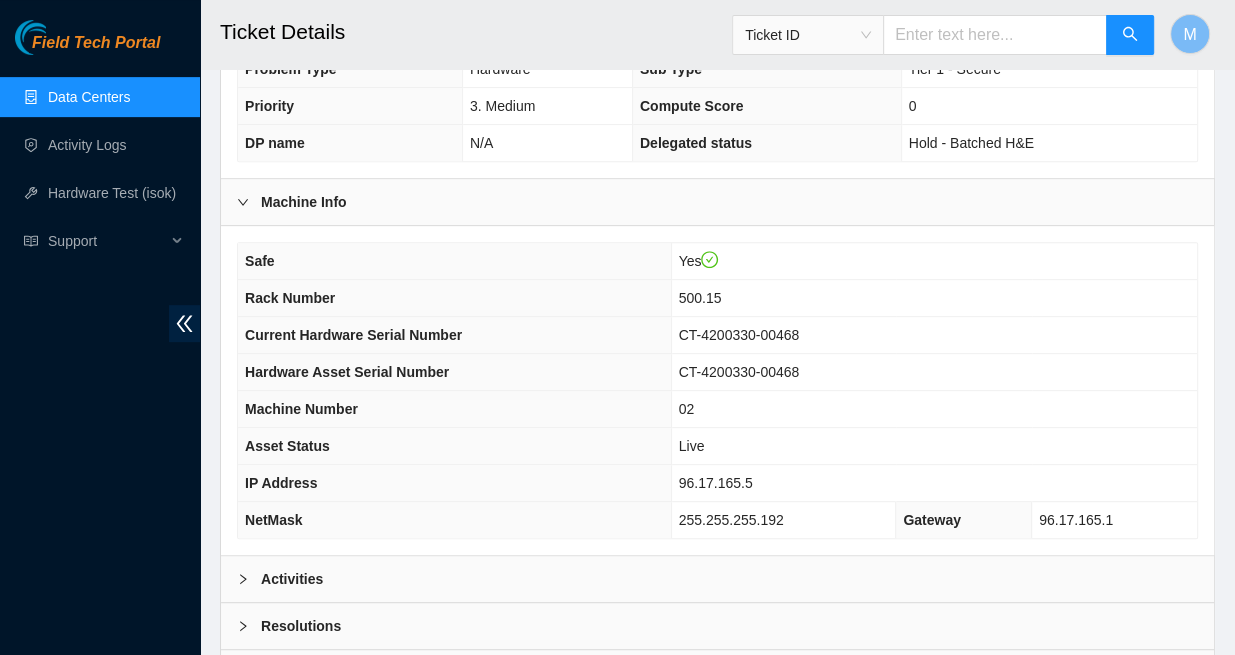 click on "Activities" at bounding box center (292, 579) 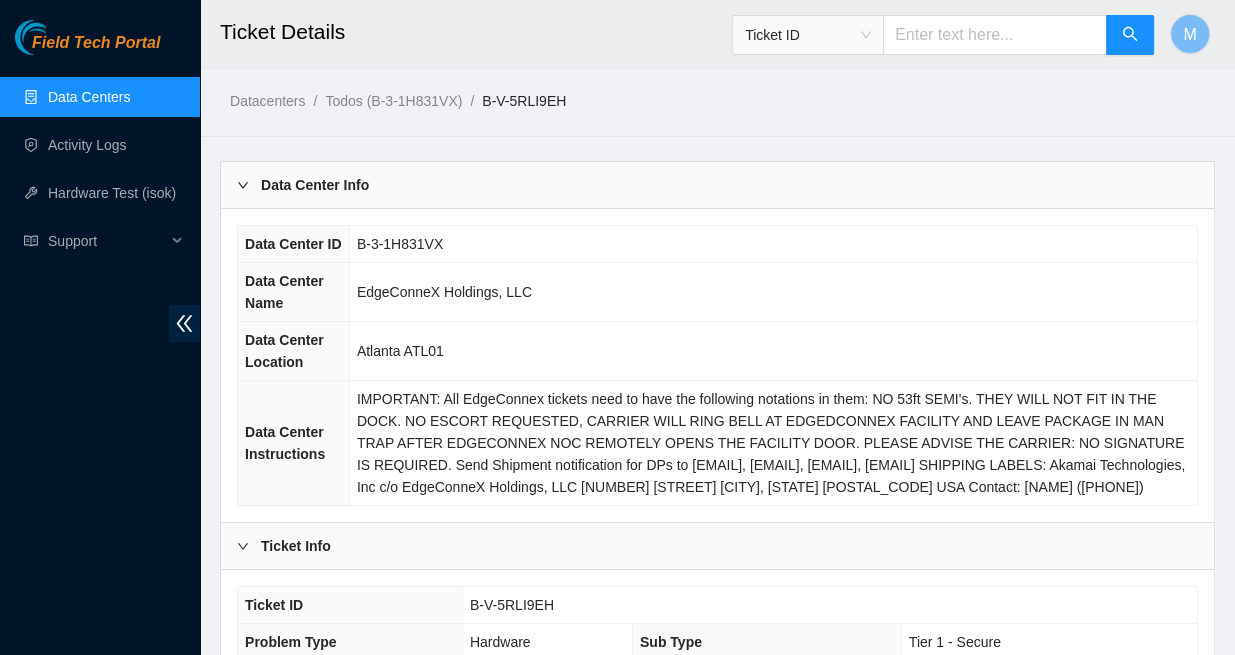 scroll, scrollTop: 0, scrollLeft: 0, axis: both 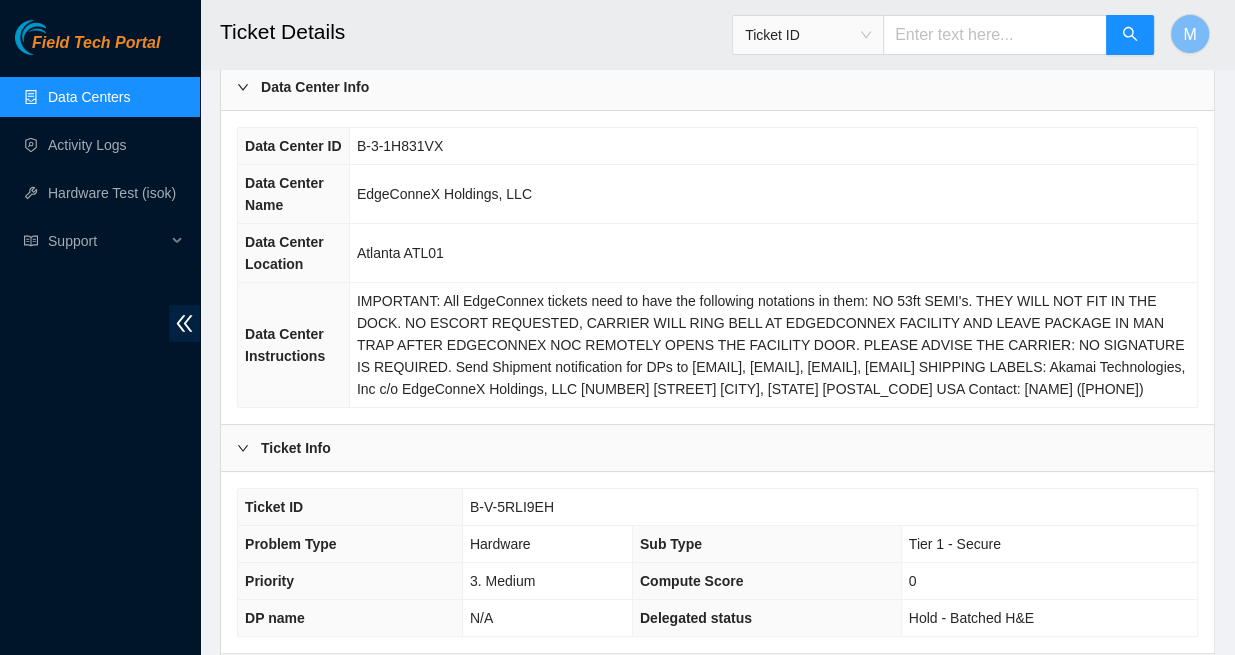 click on "Field Tech Portal" at bounding box center (96, 43) 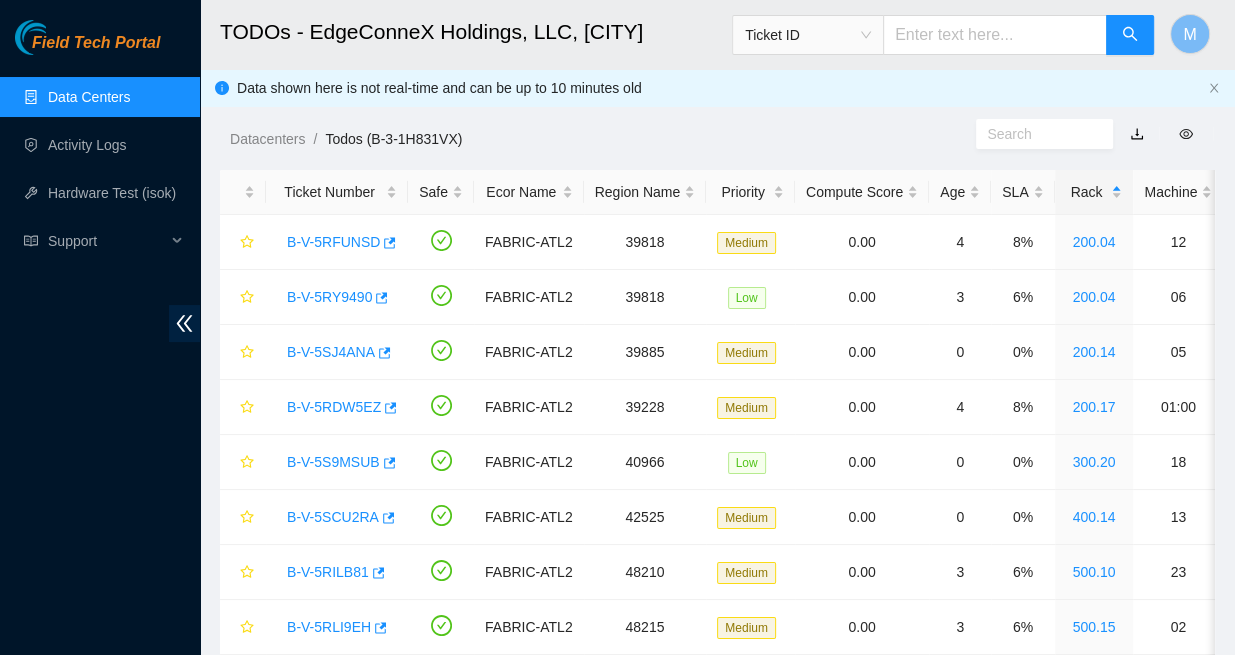 scroll, scrollTop: 0, scrollLeft: 0, axis: both 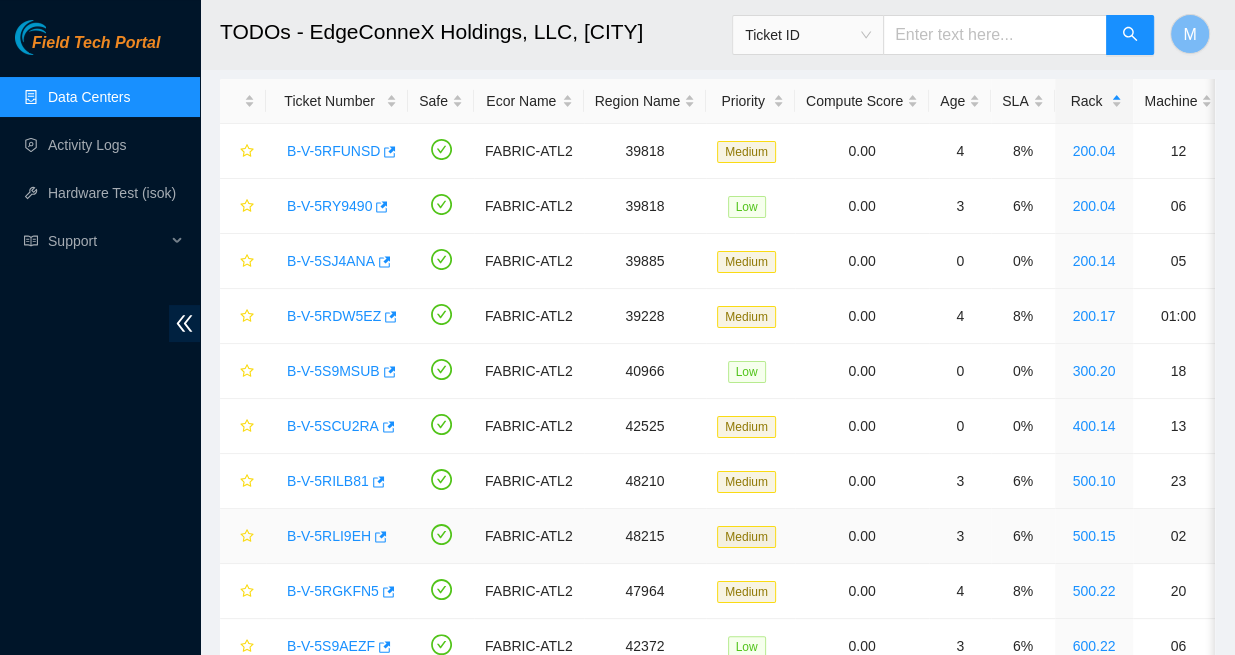click on "B-V-5RLI9EH" at bounding box center [329, 536] 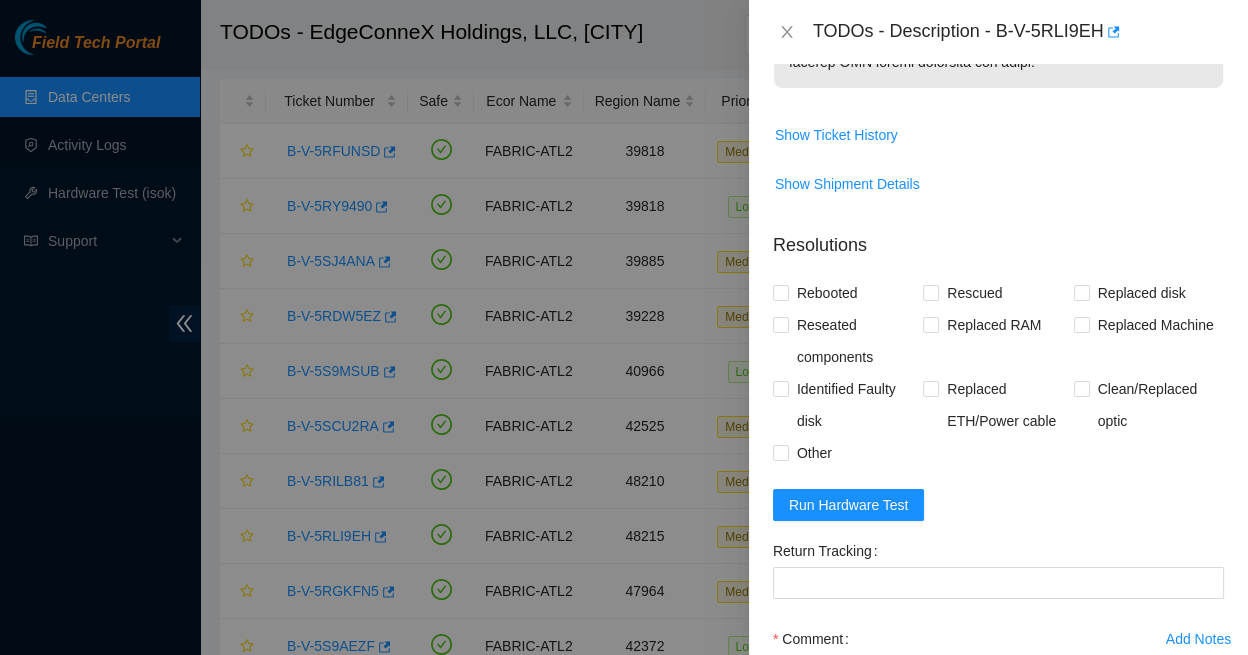 scroll, scrollTop: 1293, scrollLeft: 0, axis: vertical 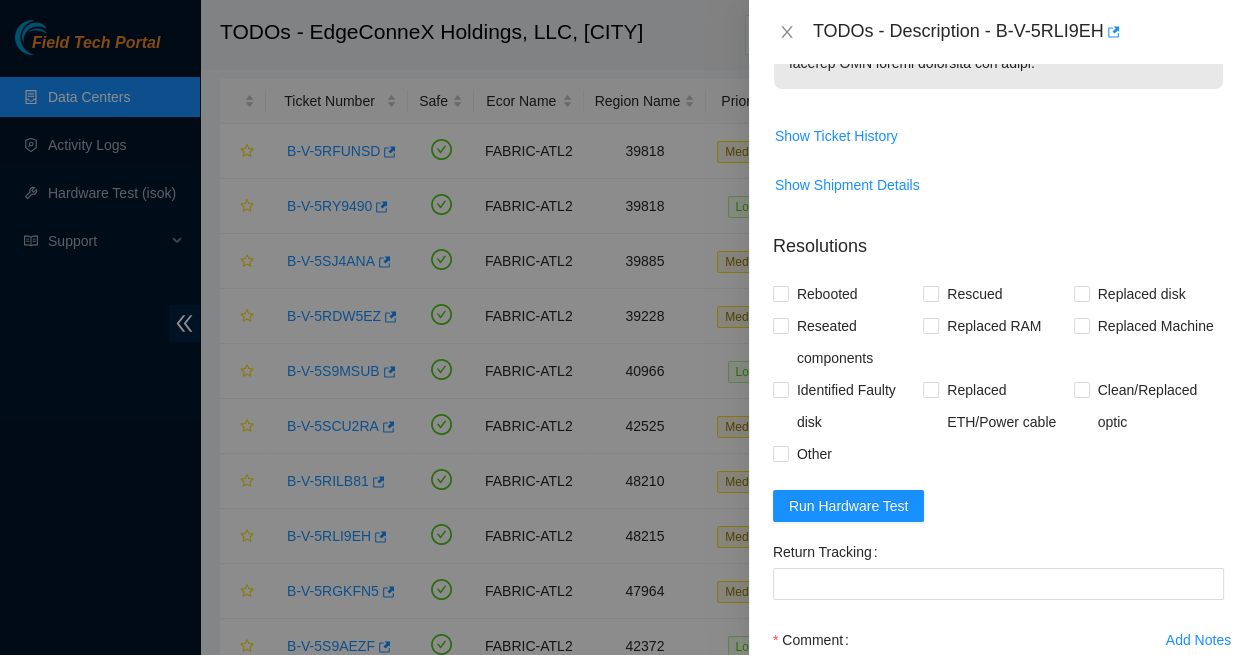 click on "Add Notes" at bounding box center [1198, 640] 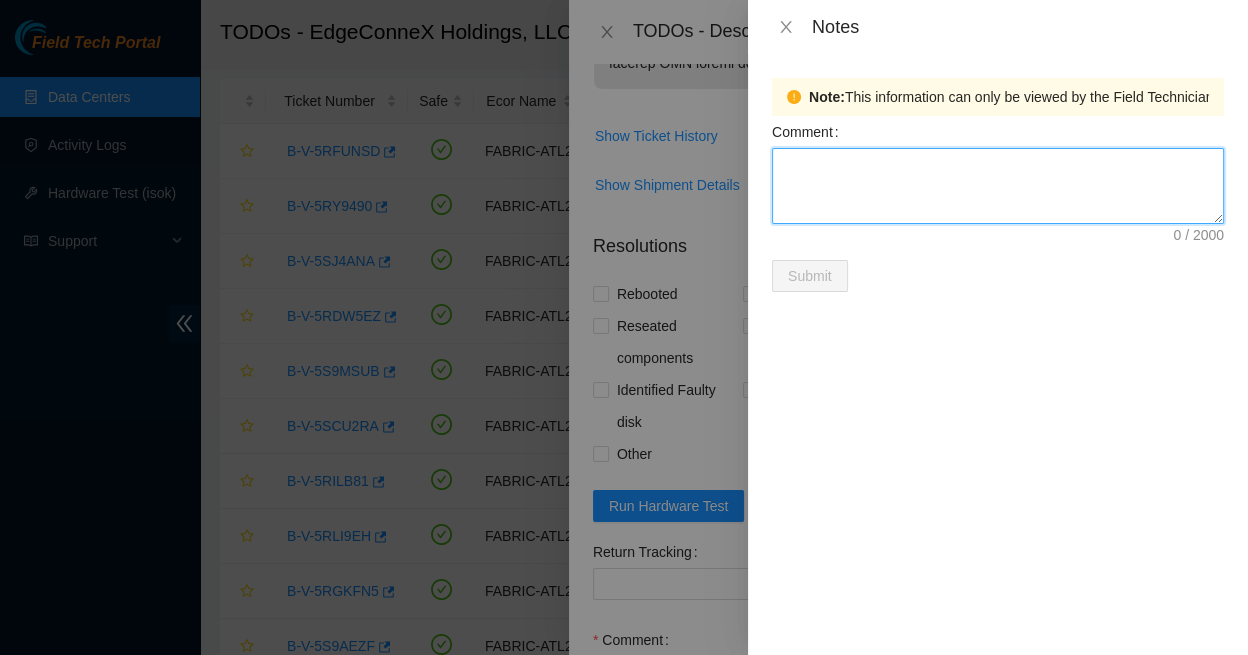 click on "Comment" at bounding box center (998, 186) 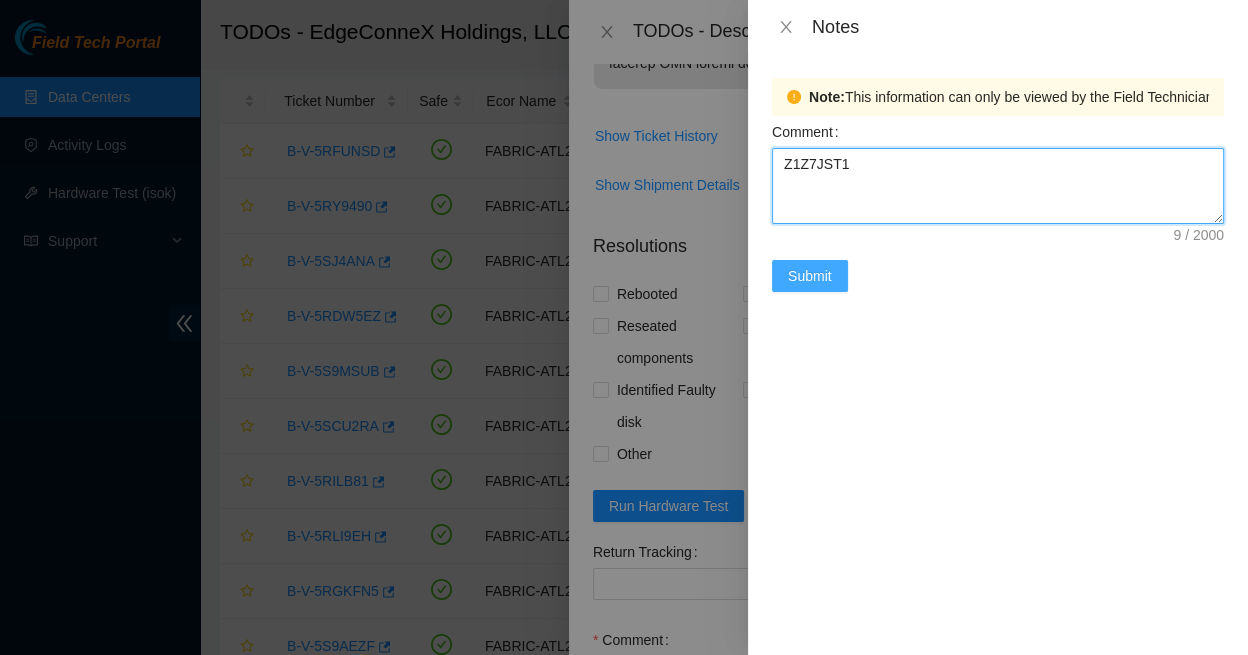 type on "Z1Z7JST1" 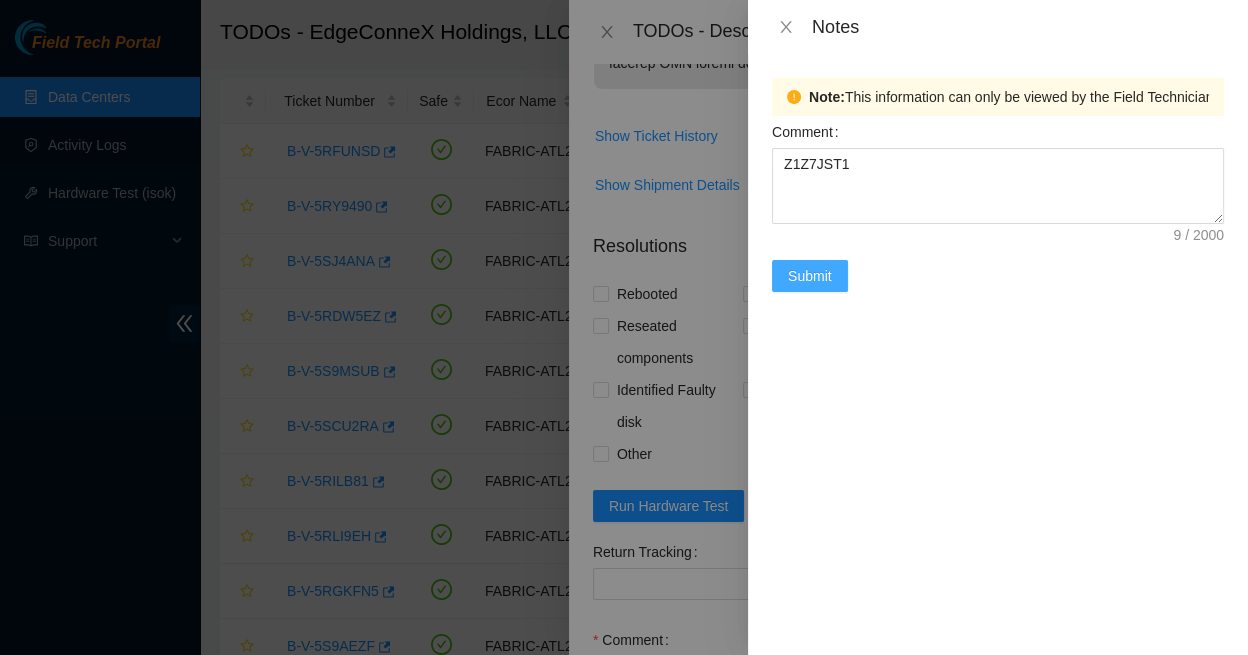 click on "Submit" at bounding box center [810, 276] 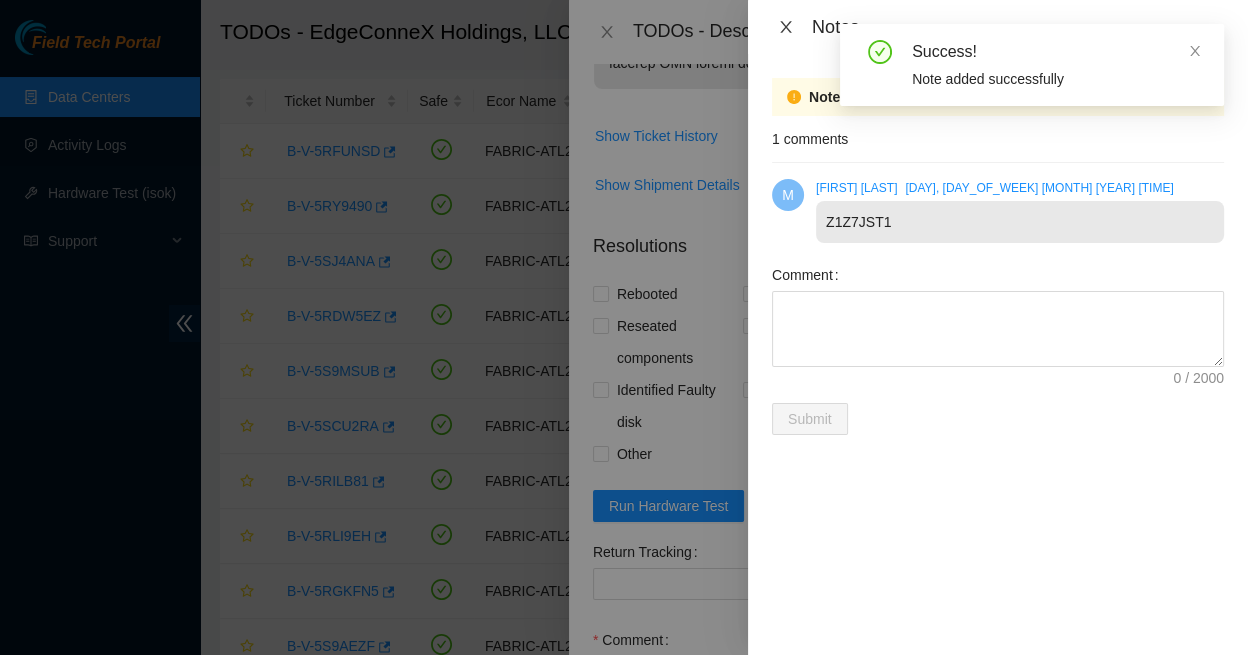click 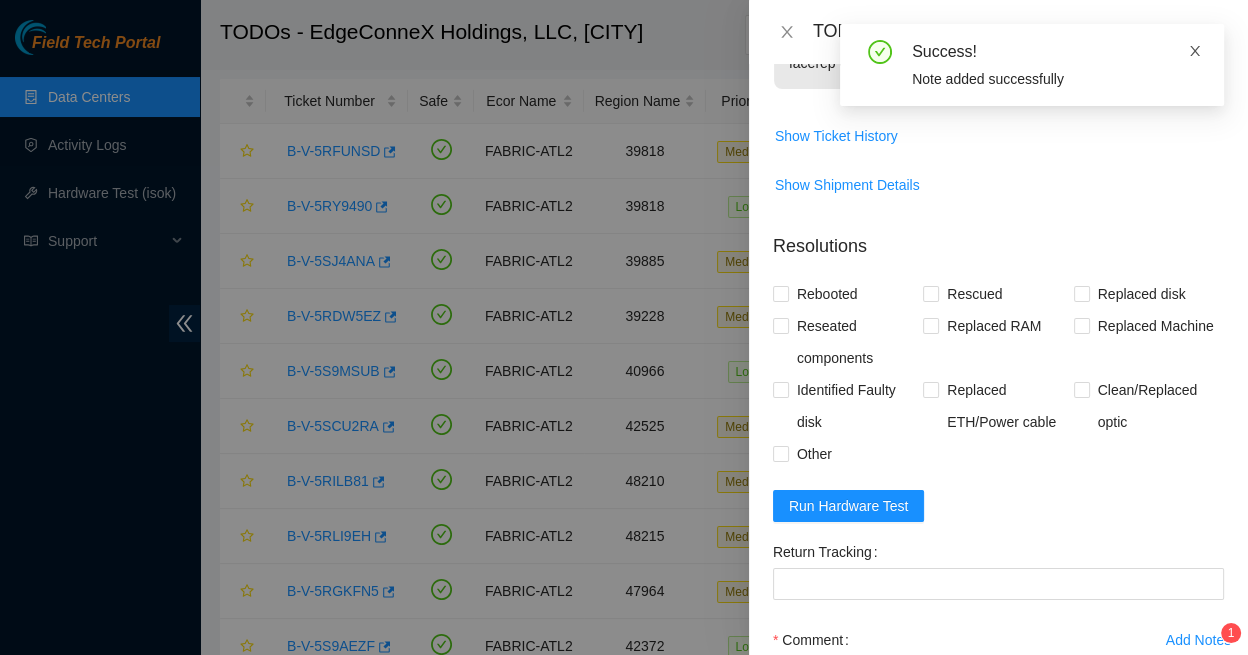 click 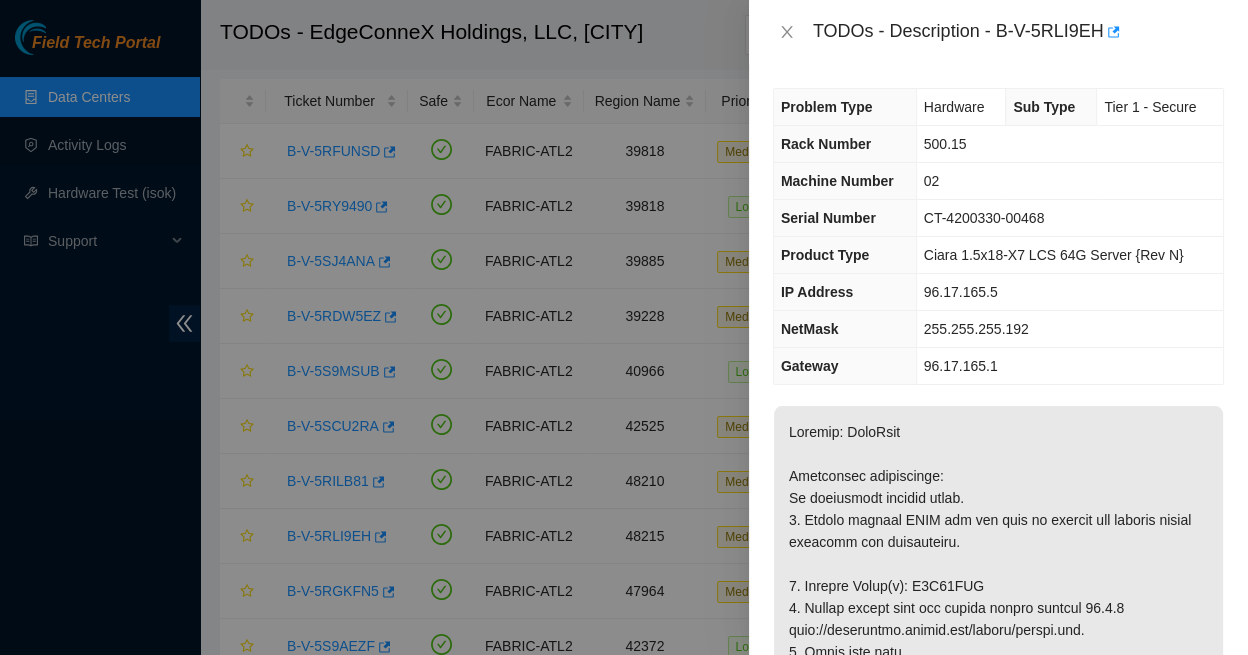 scroll, scrollTop: 0, scrollLeft: 0, axis: both 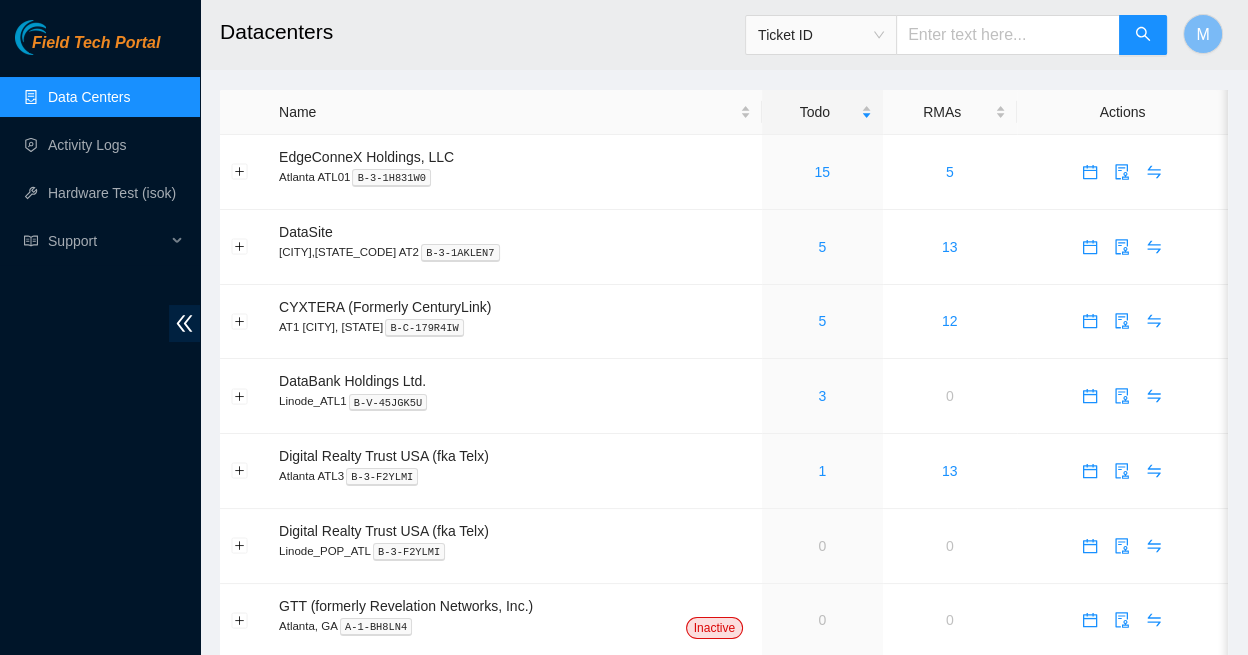 click on "Ticket ID" at bounding box center [821, 35] 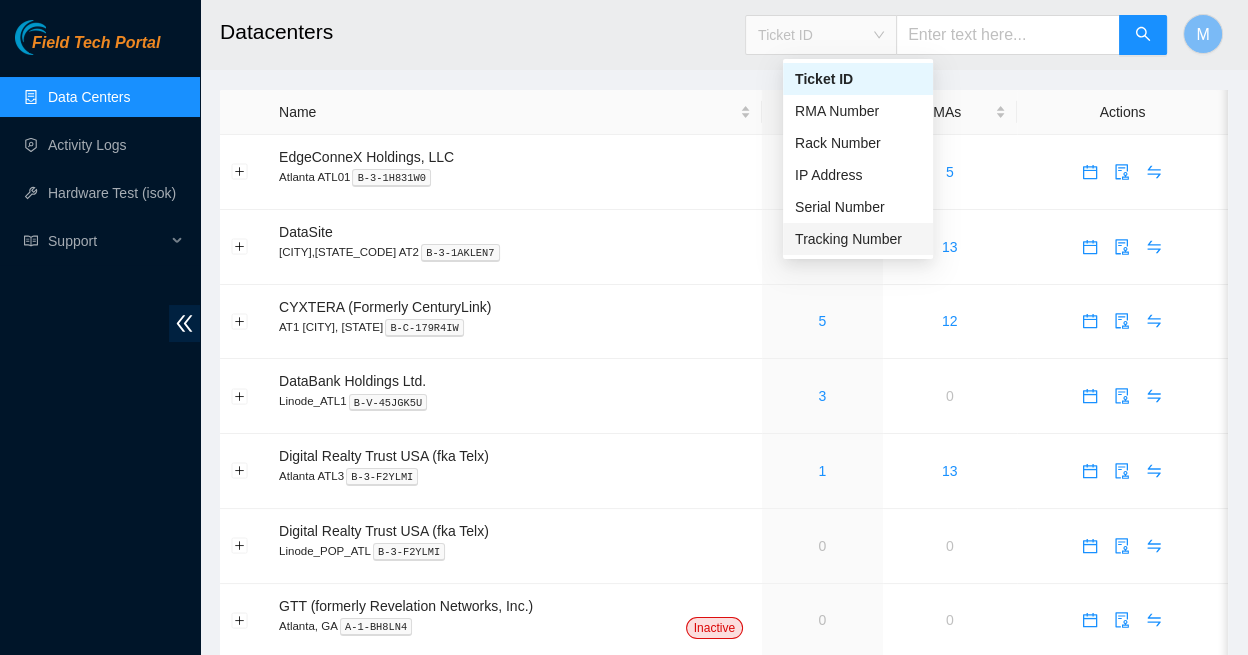 click on "Tracking Number" at bounding box center (858, 239) 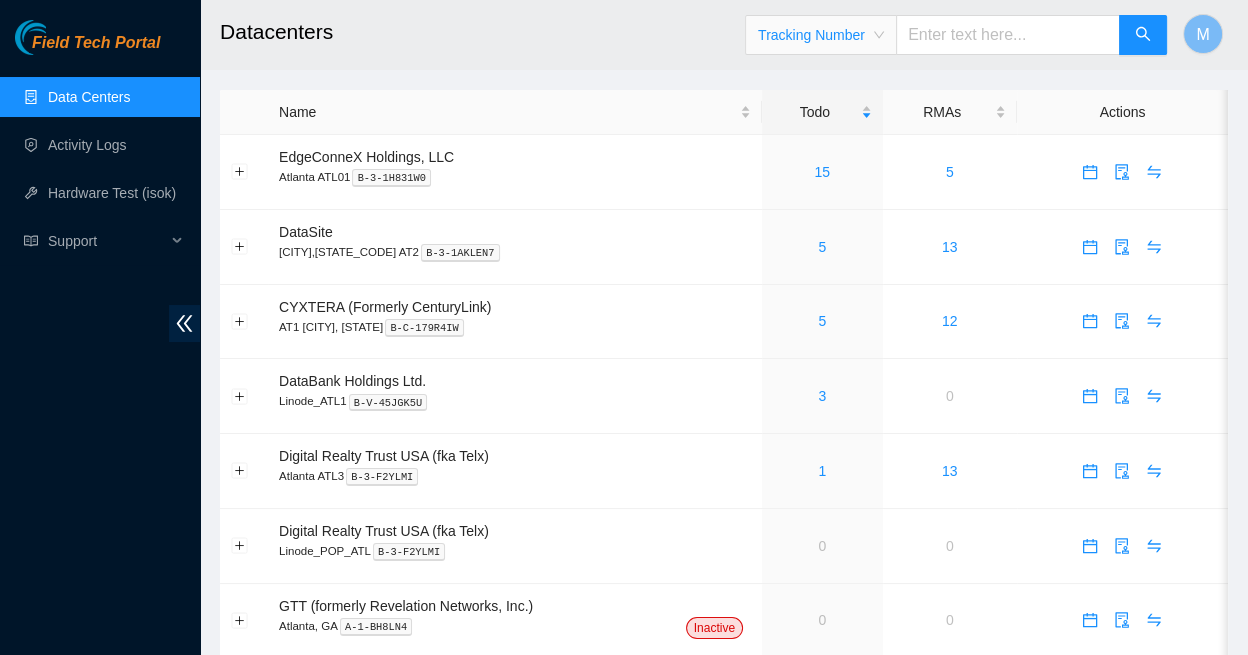 click at bounding box center (1008, 35) 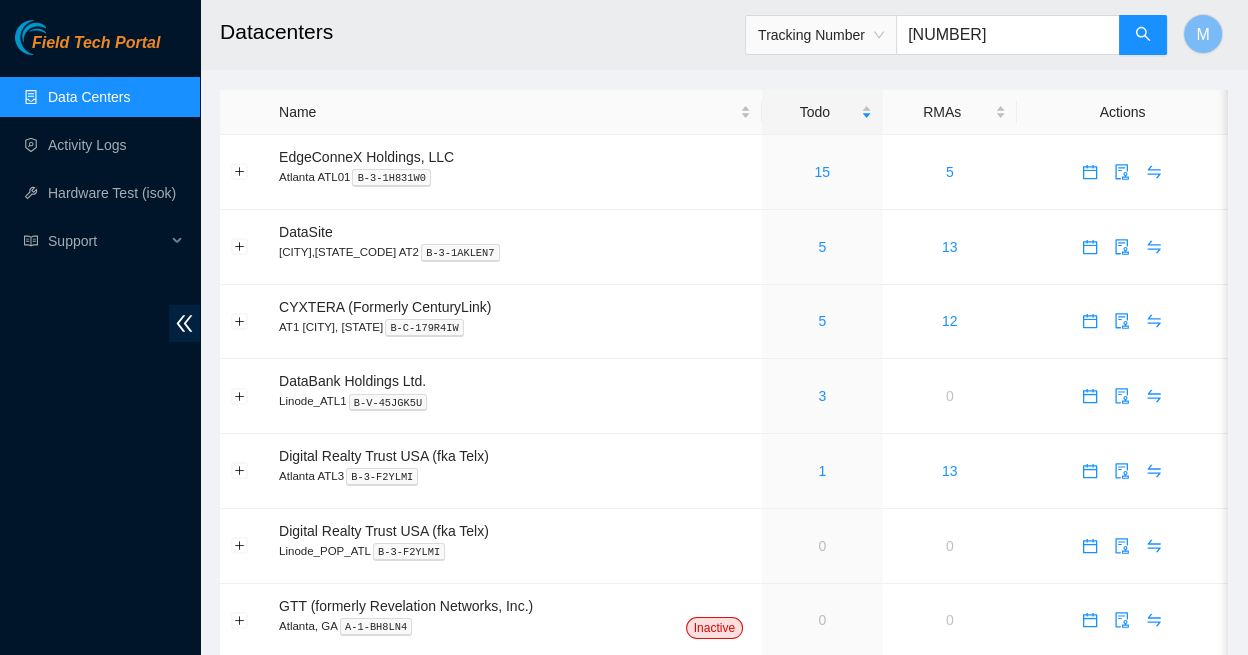 type on "463470037515" 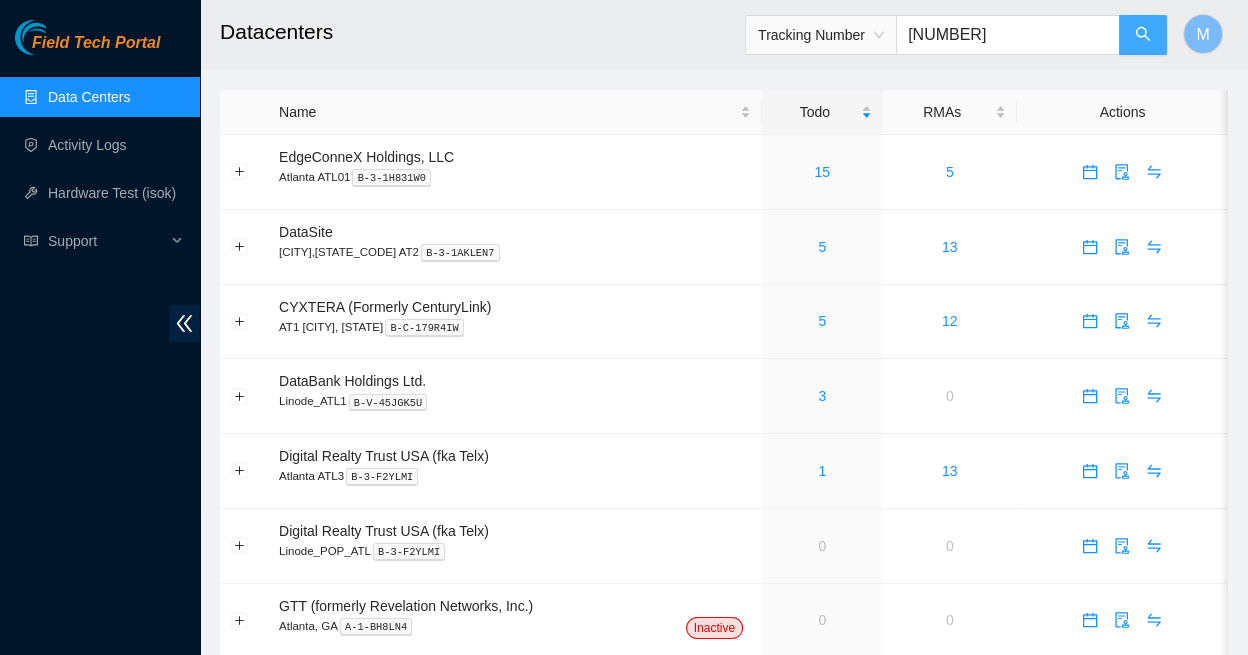 click 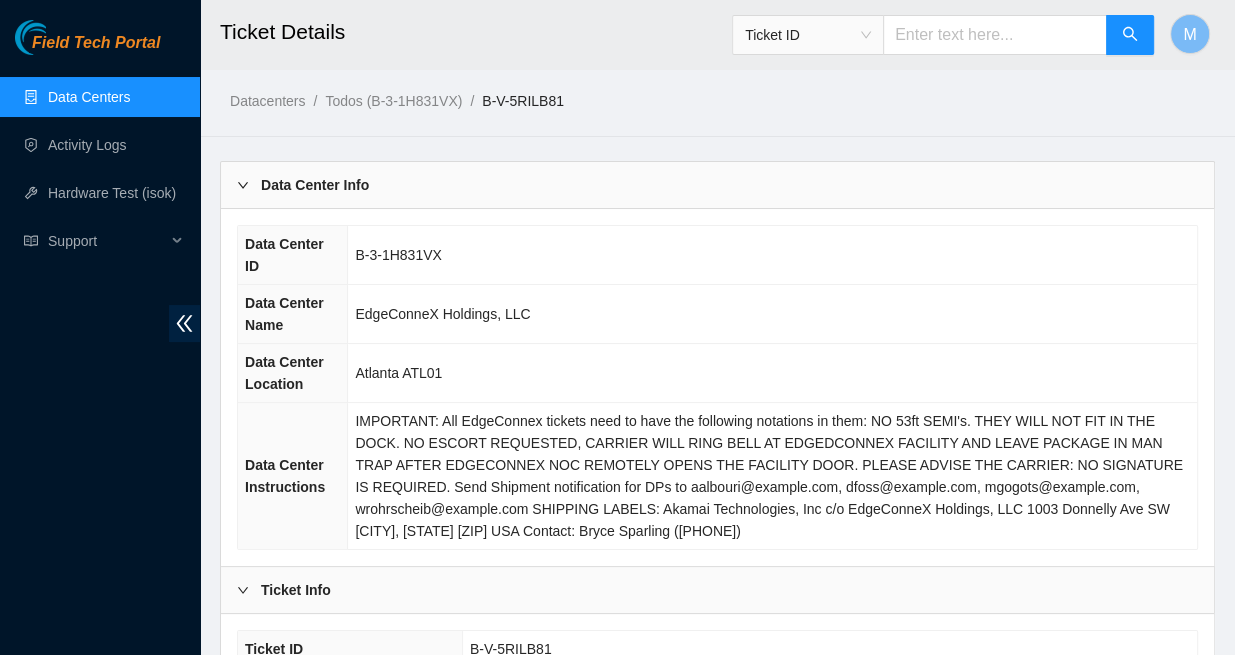 click on "Data Centers" at bounding box center [89, 97] 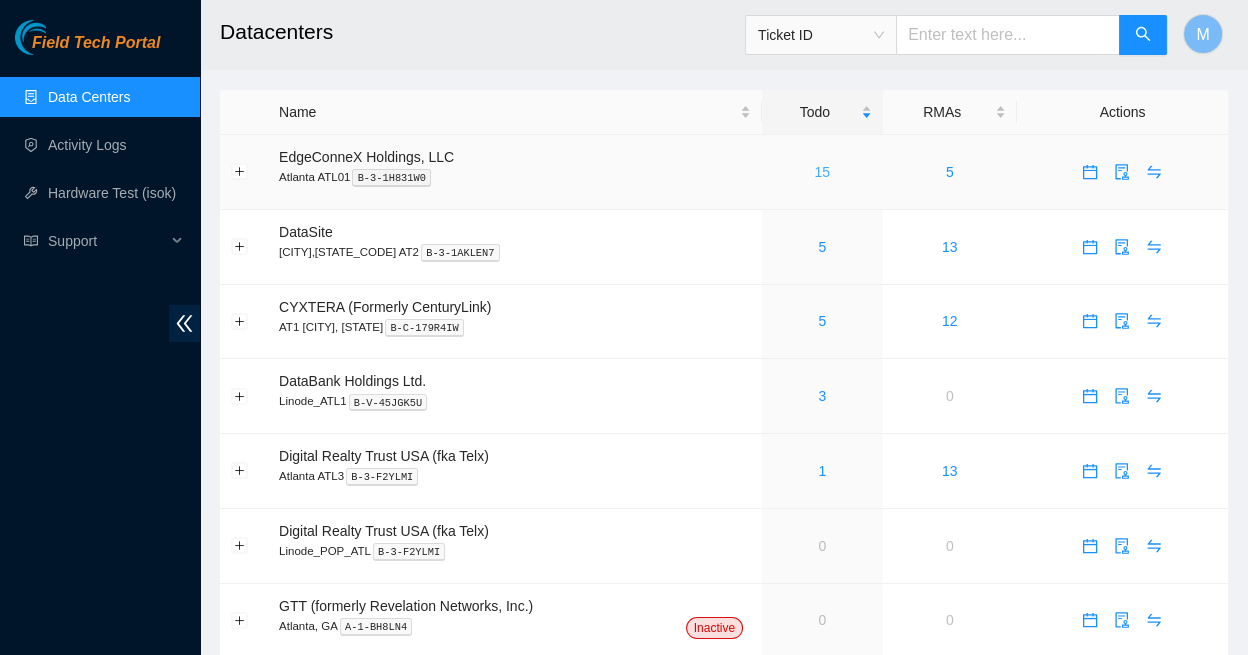 click on "15" at bounding box center [822, 172] 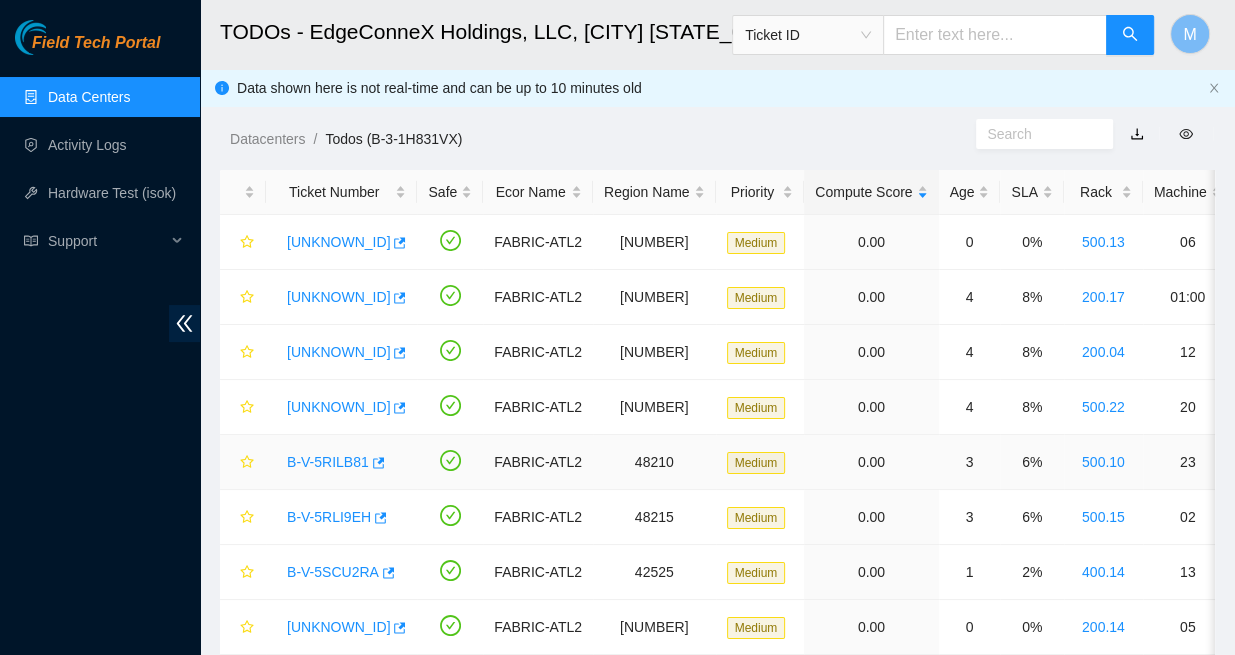 scroll, scrollTop: 0, scrollLeft: 0, axis: both 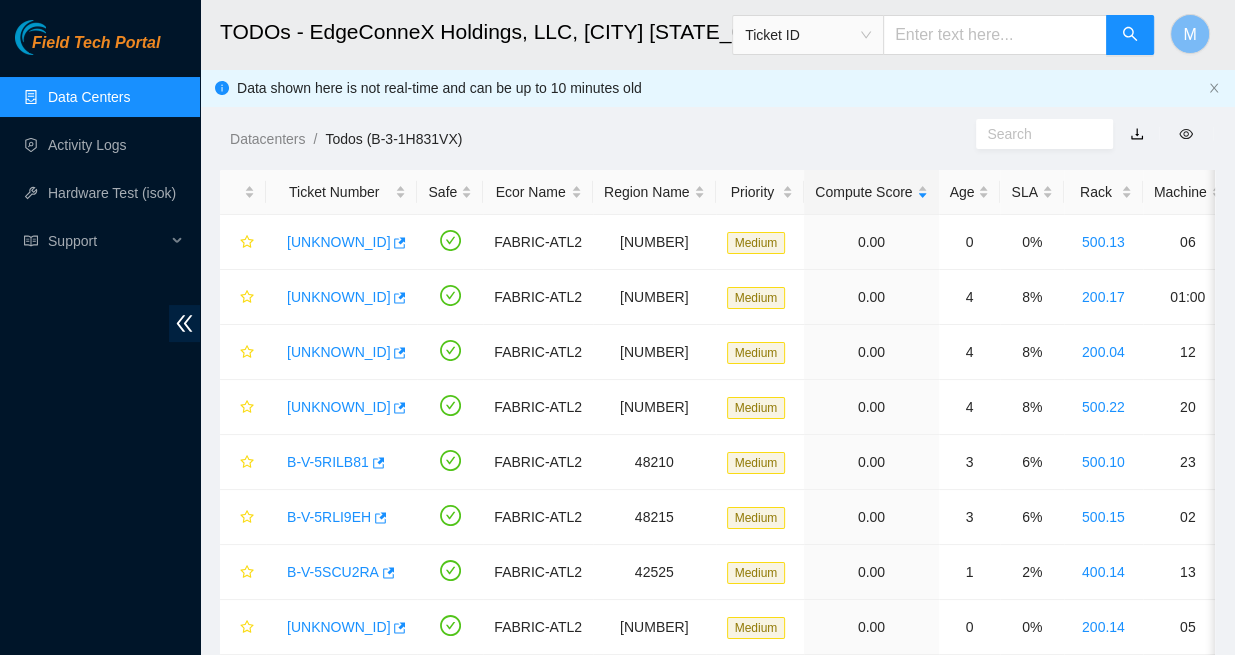 click on "Ticket ID" at bounding box center [808, 35] 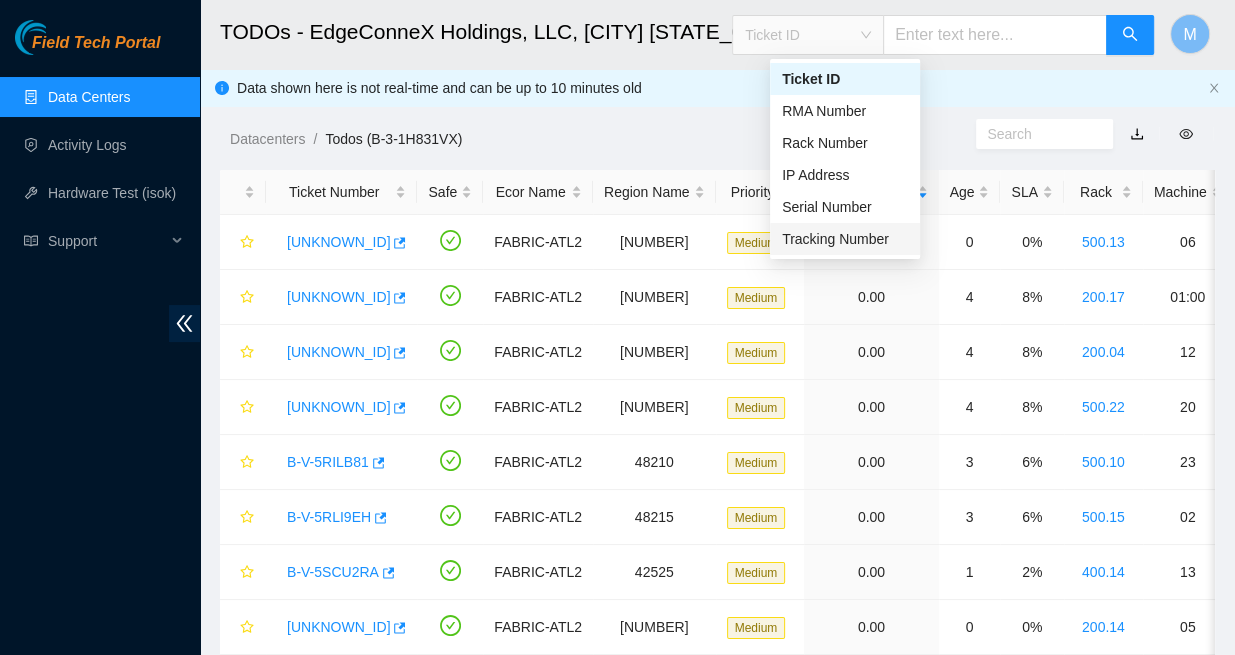 click on "Tracking Number" at bounding box center [845, 239] 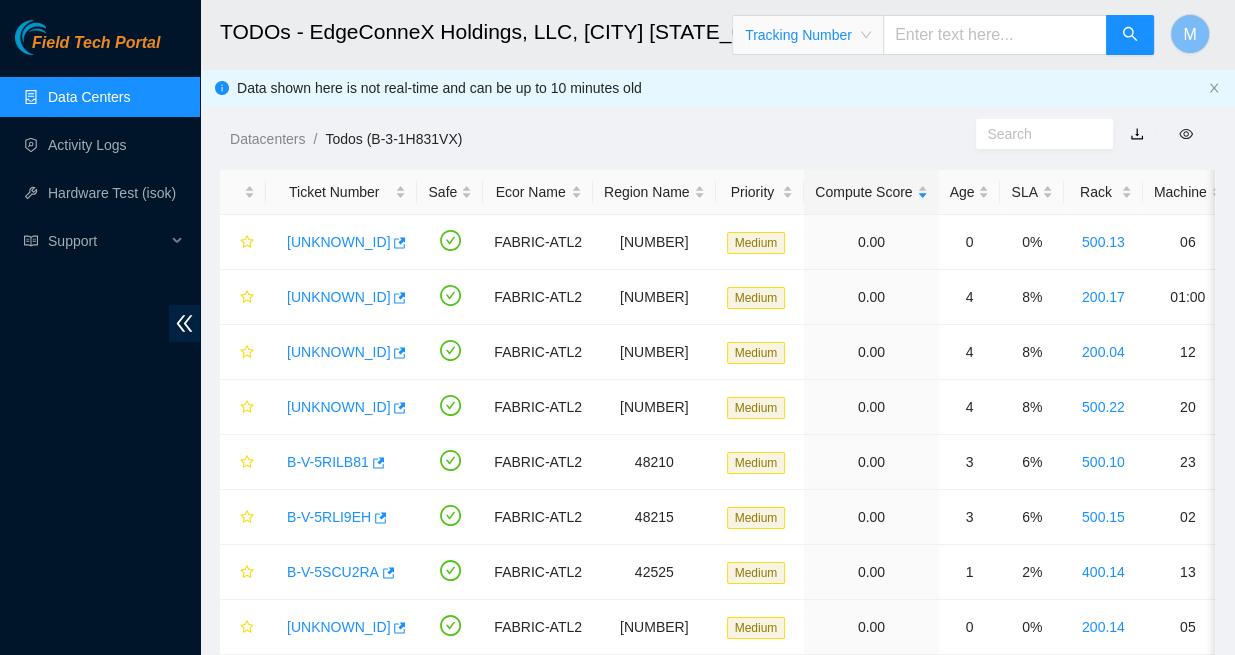 click at bounding box center (995, 35) 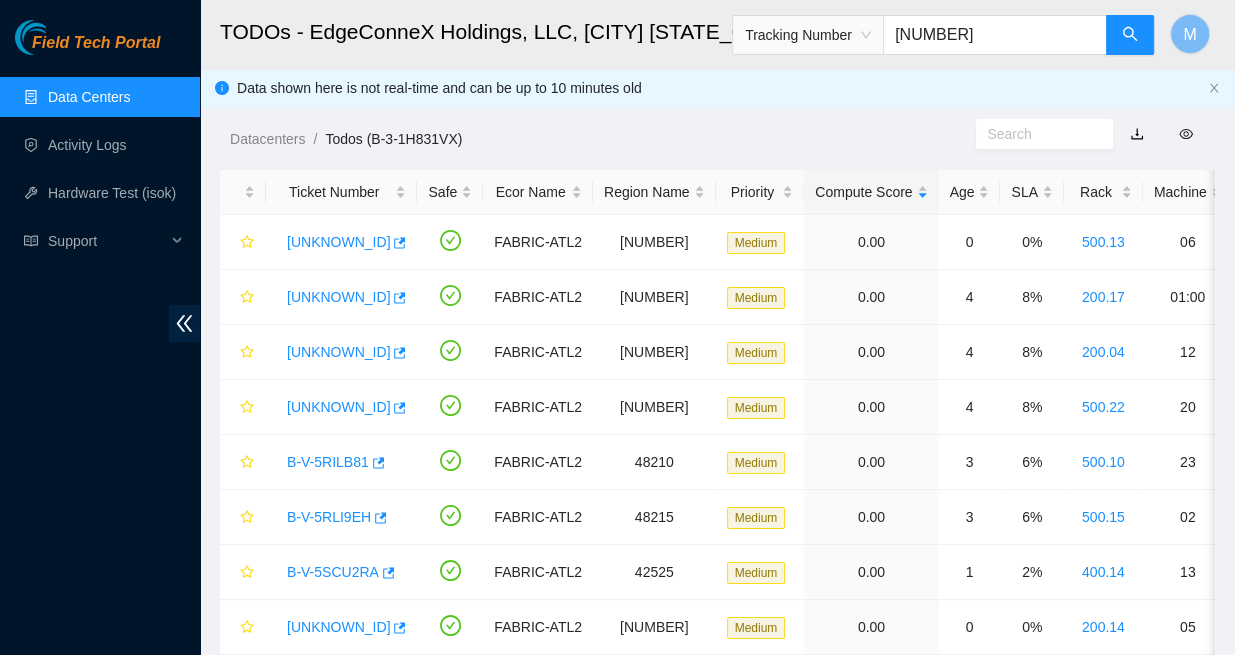 type on "463470037515" 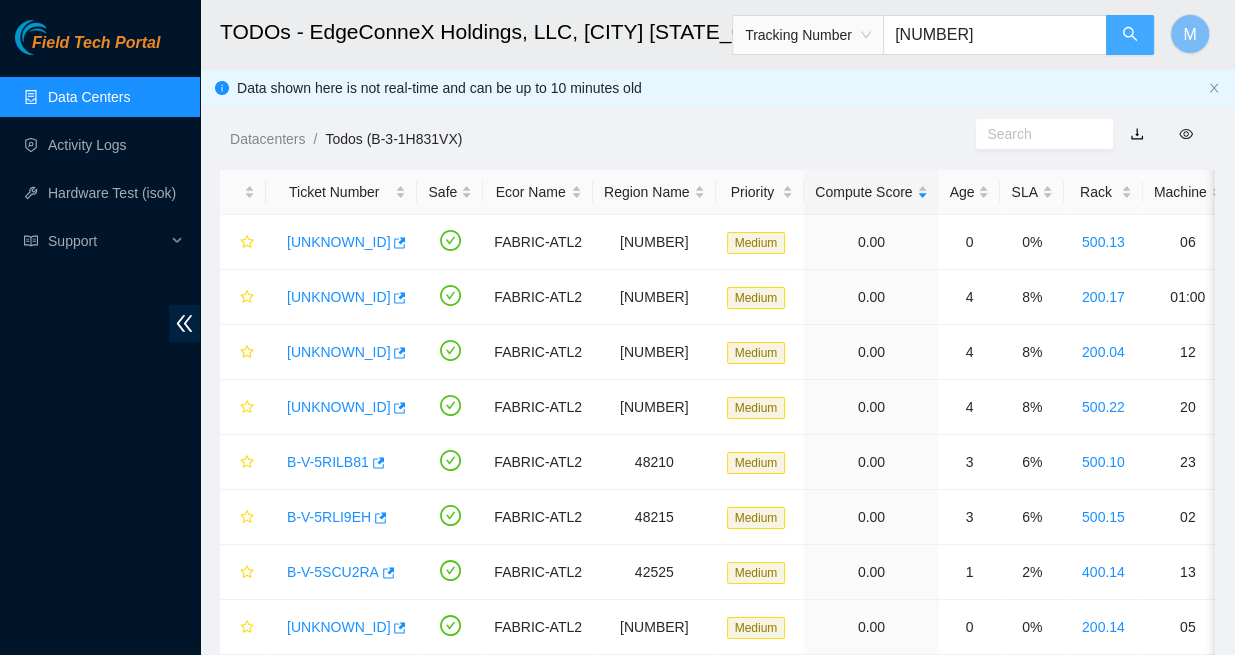 click 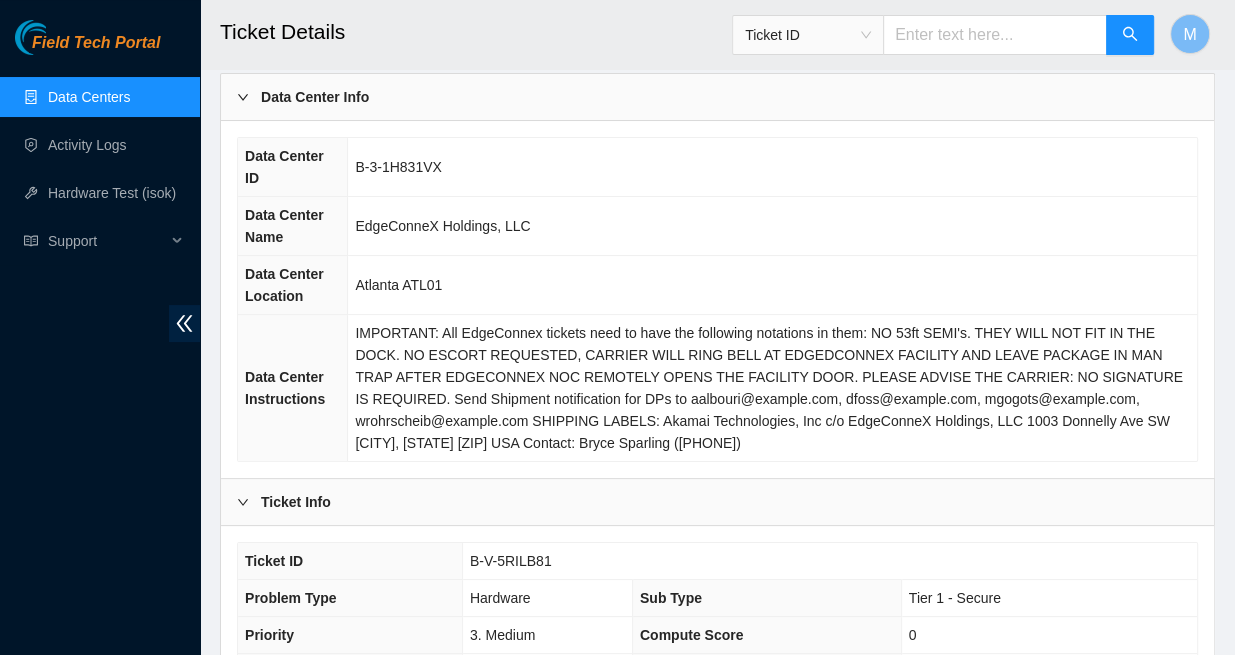 scroll, scrollTop: 90, scrollLeft: 0, axis: vertical 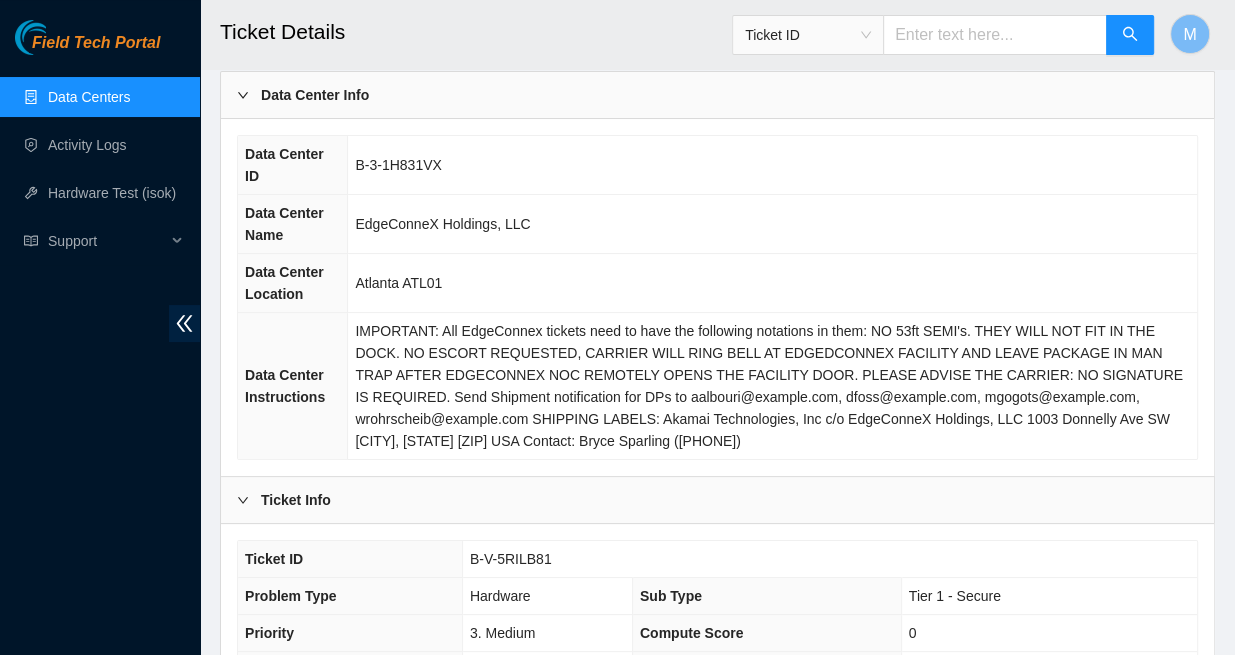 click on "Field Tech Portal" at bounding box center [100, 37] 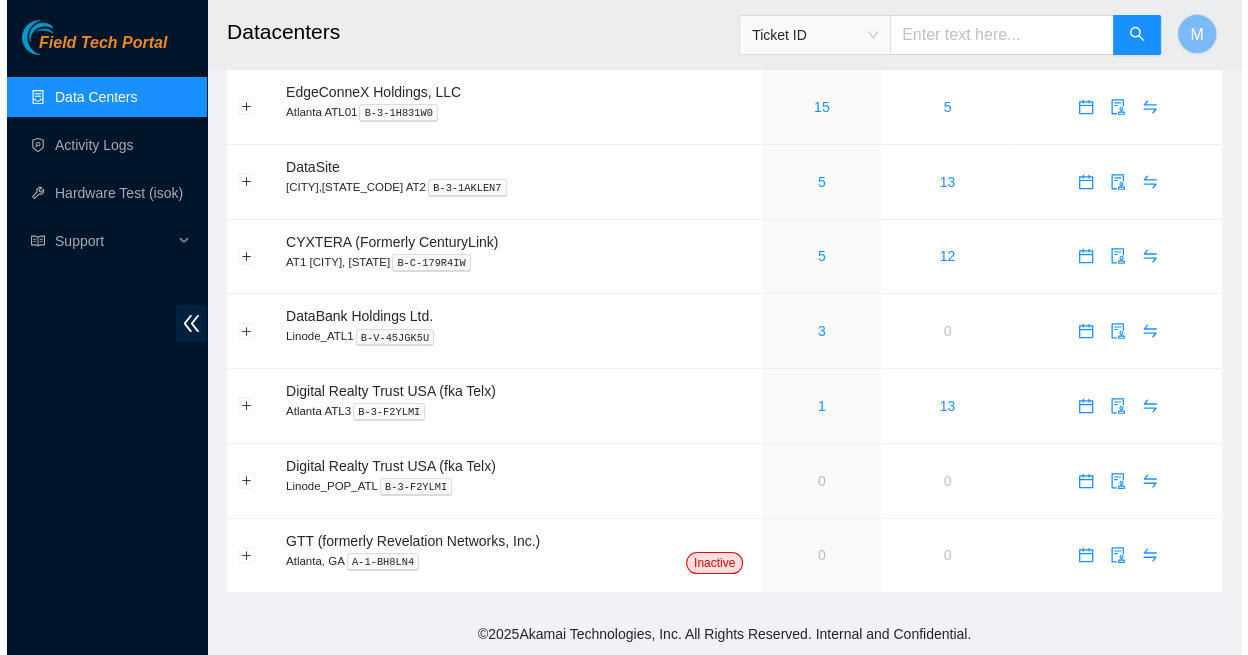 scroll, scrollTop: 0, scrollLeft: 0, axis: both 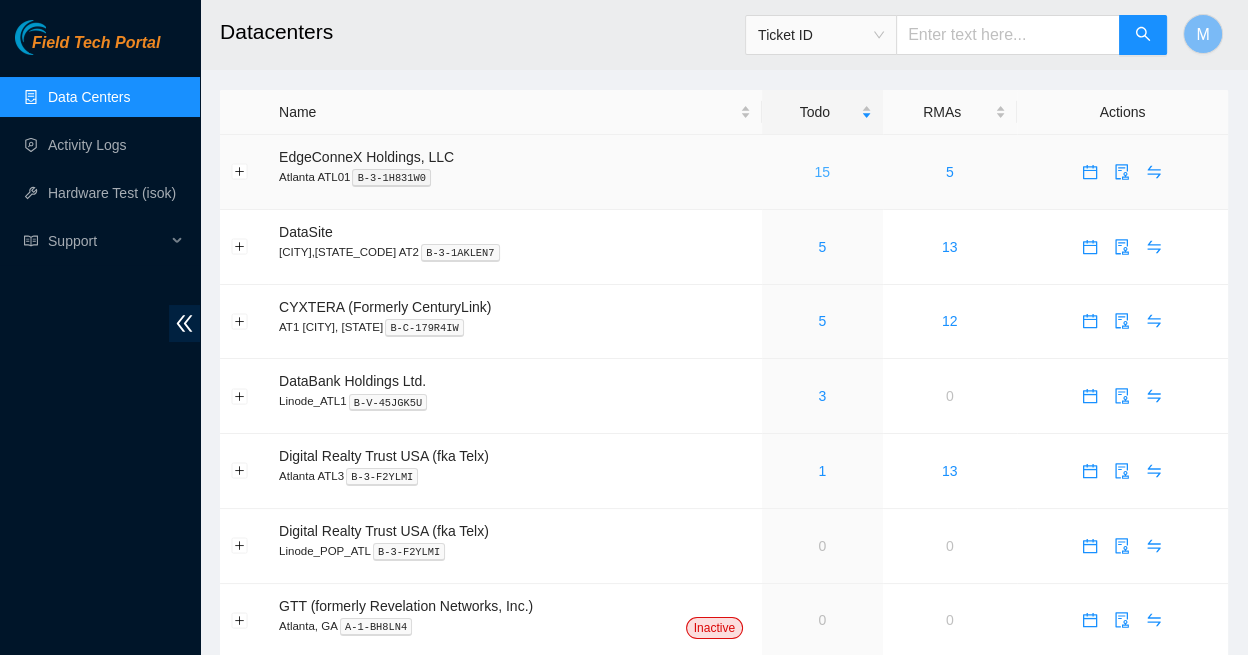 click on "15" at bounding box center (822, 172) 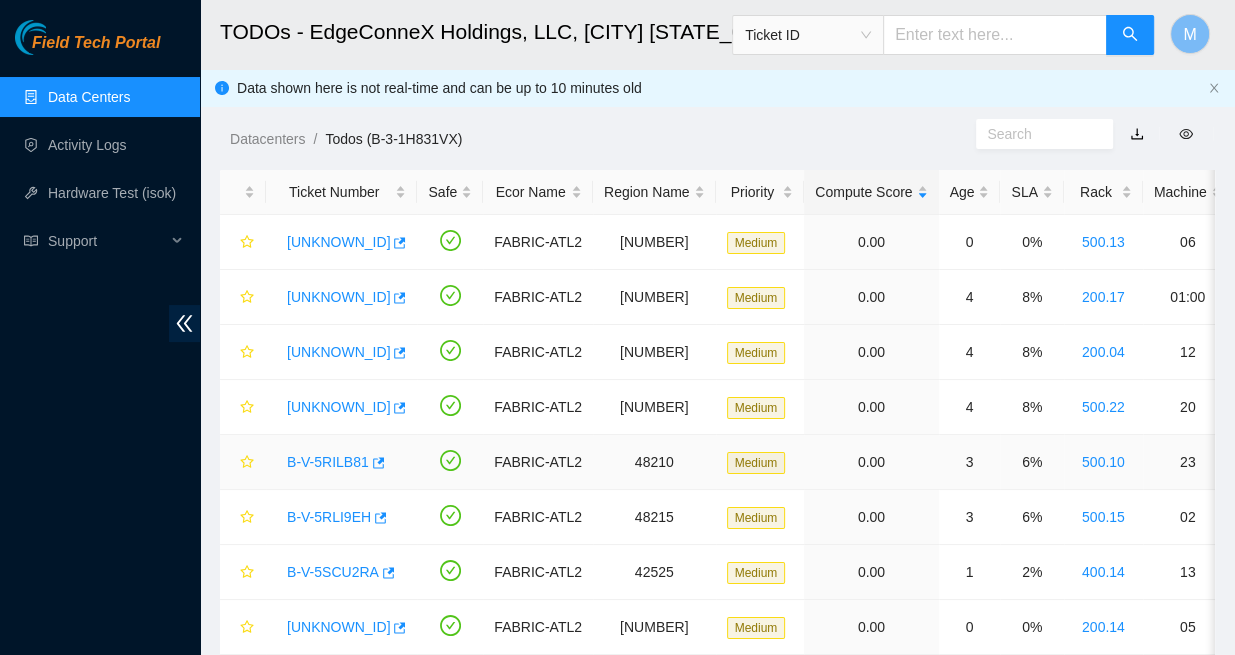 click on "B-V-5RILB81" at bounding box center [328, 462] 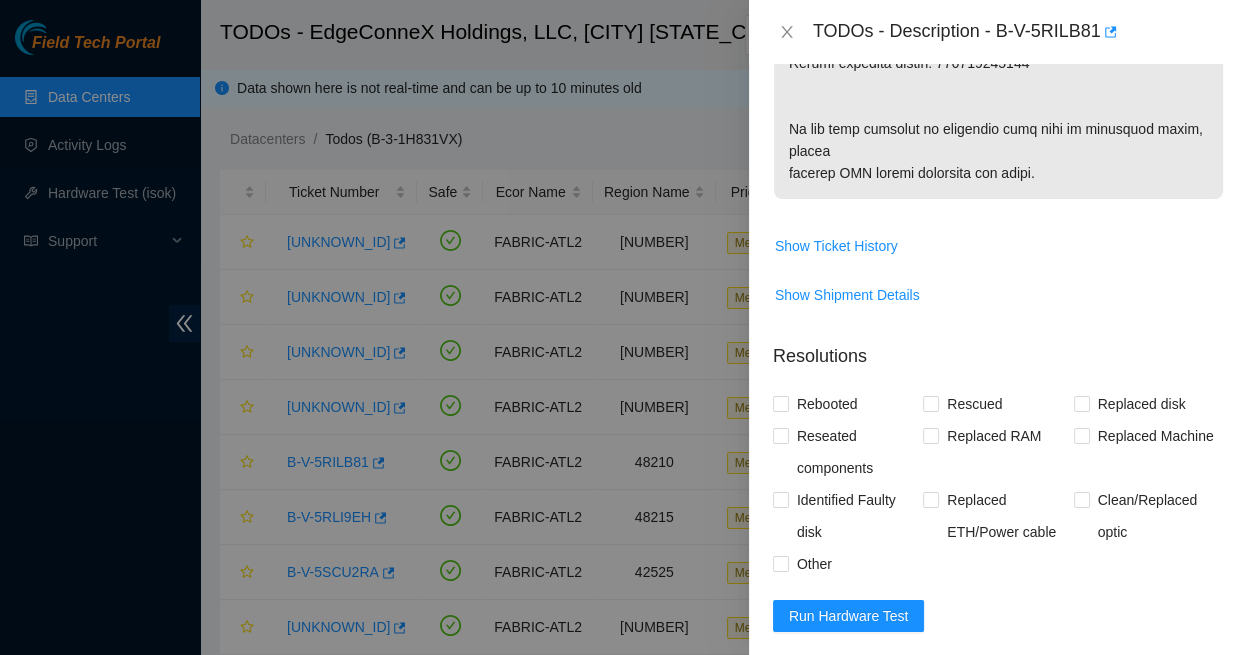scroll, scrollTop: 1268, scrollLeft: 0, axis: vertical 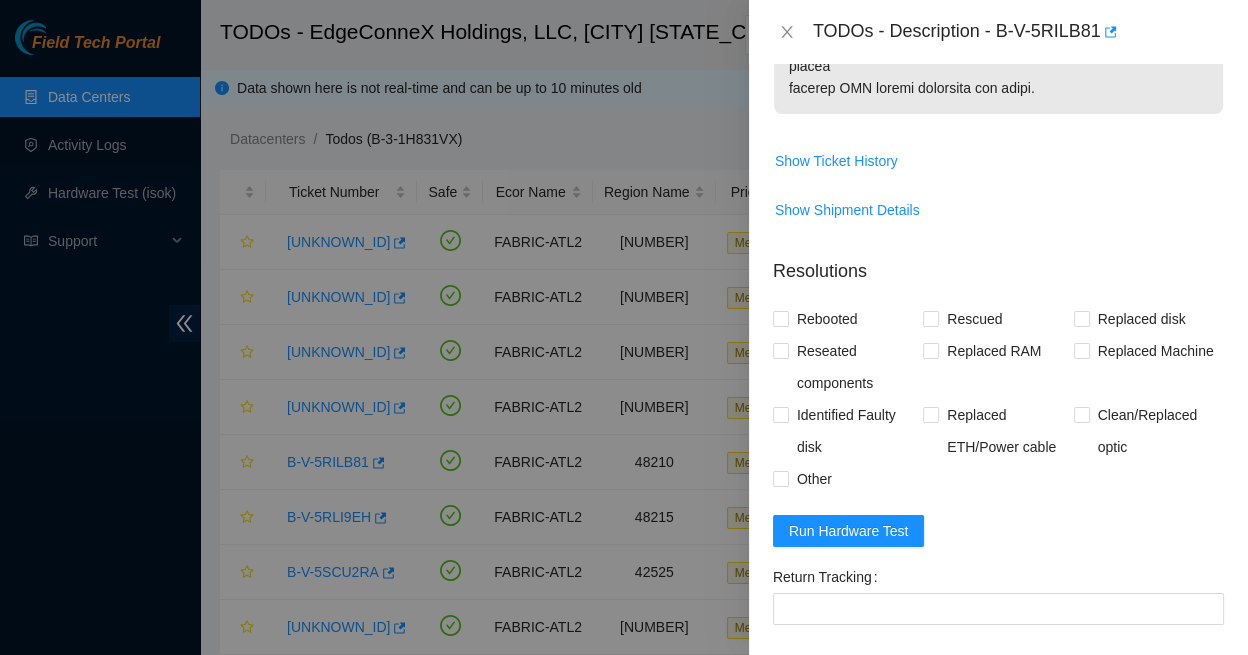 click on "Add Notes" at bounding box center (1198, 665) 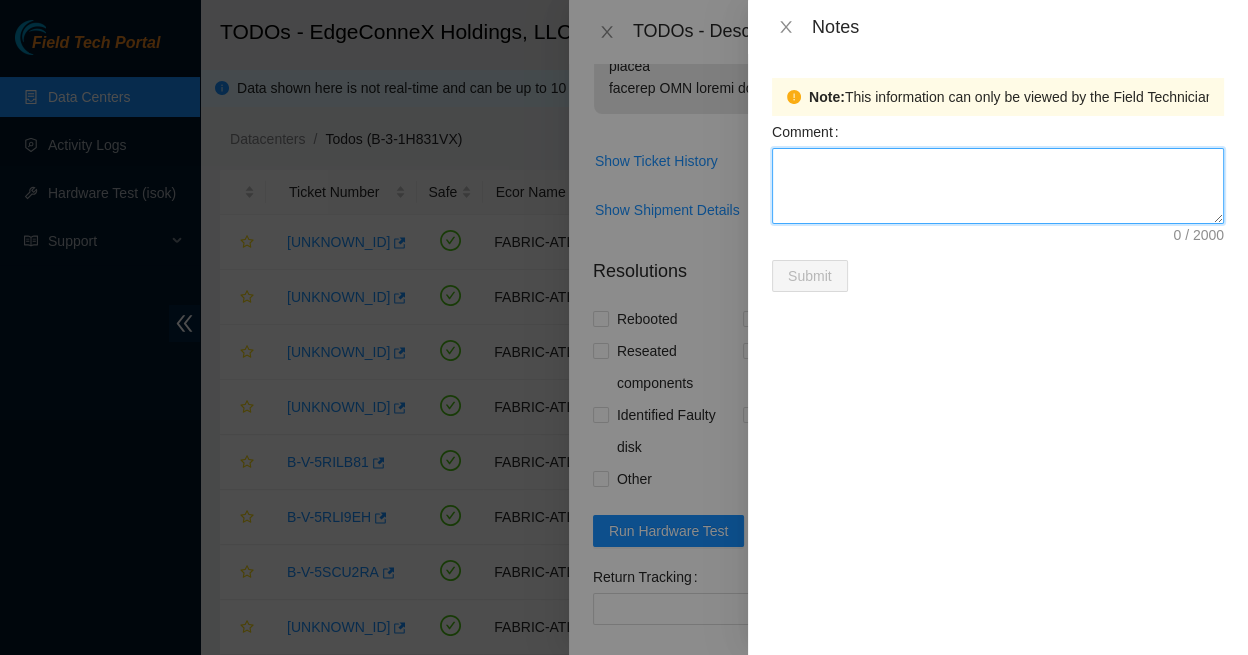click on "Comment" at bounding box center [998, 186] 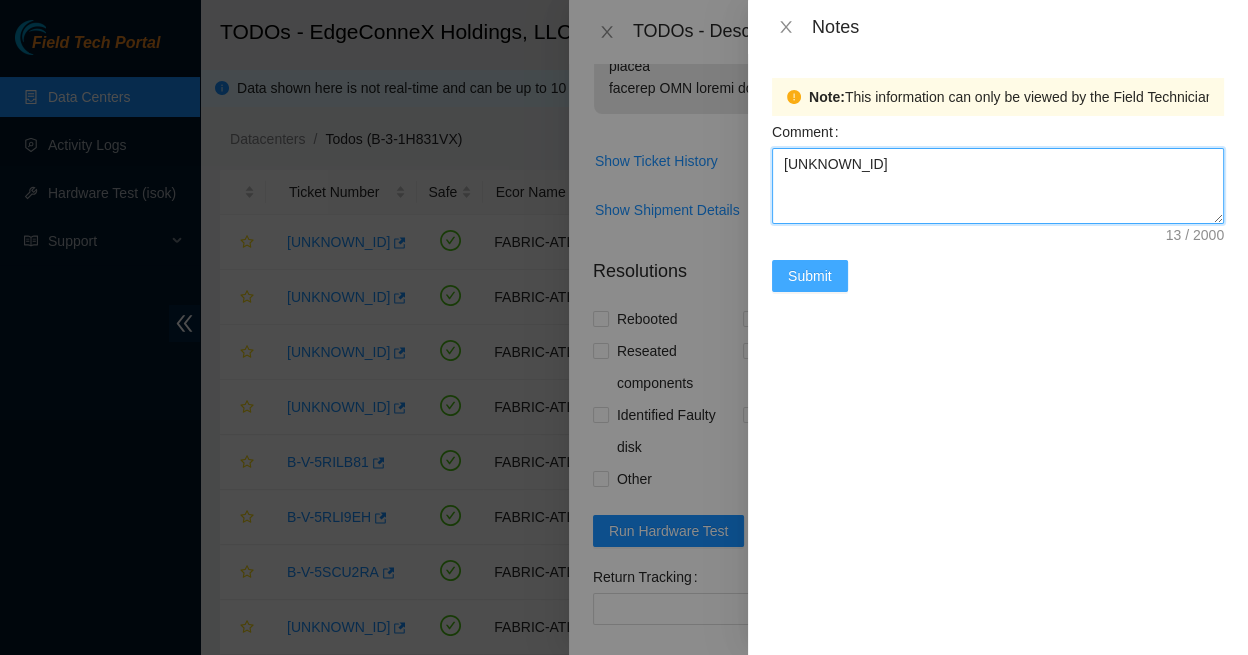 type on "Y9QVK953FJKA" 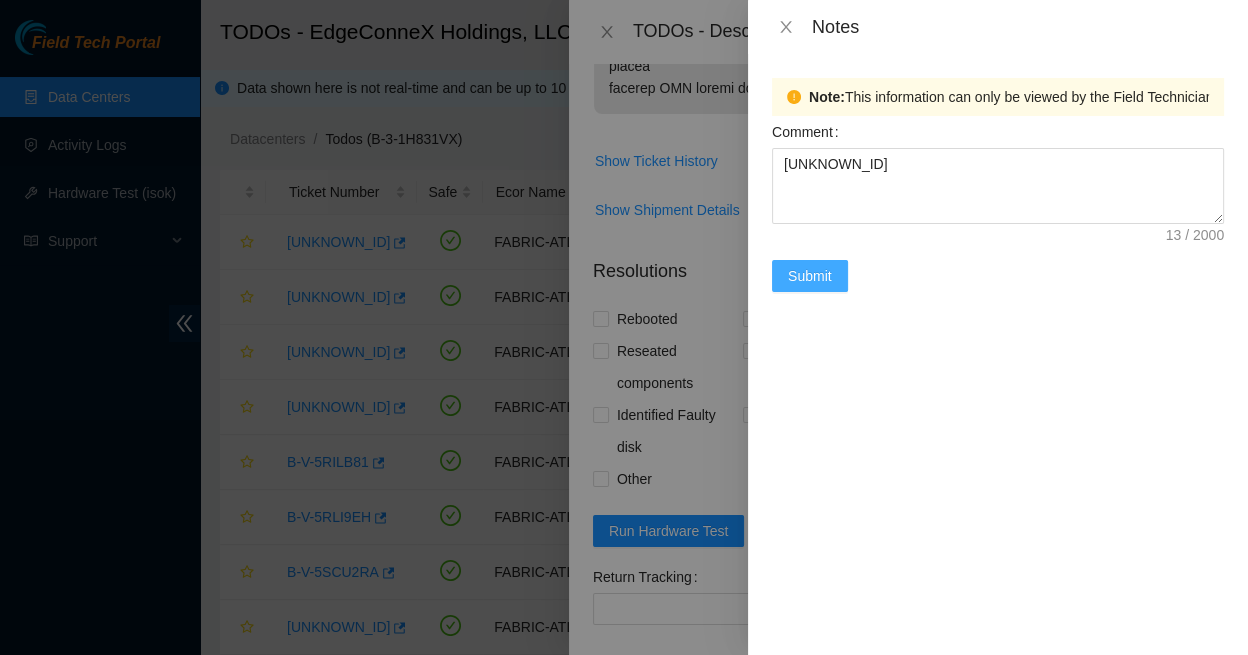 click on "Submit" at bounding box center (810, 276) 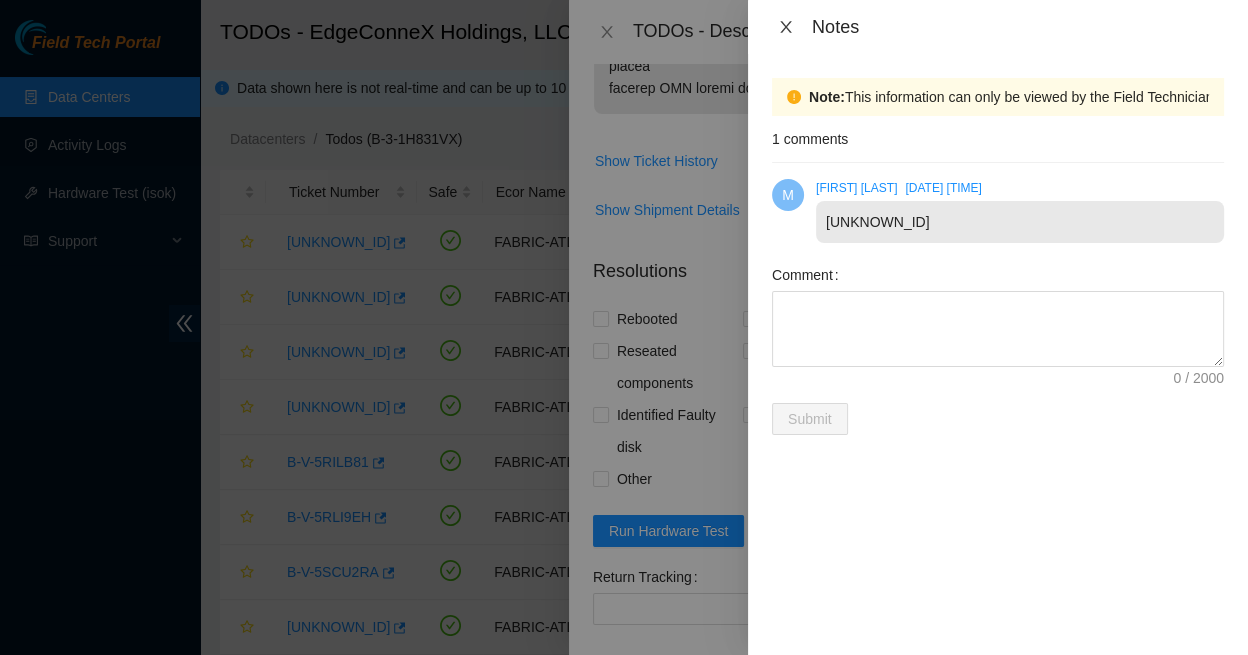 click 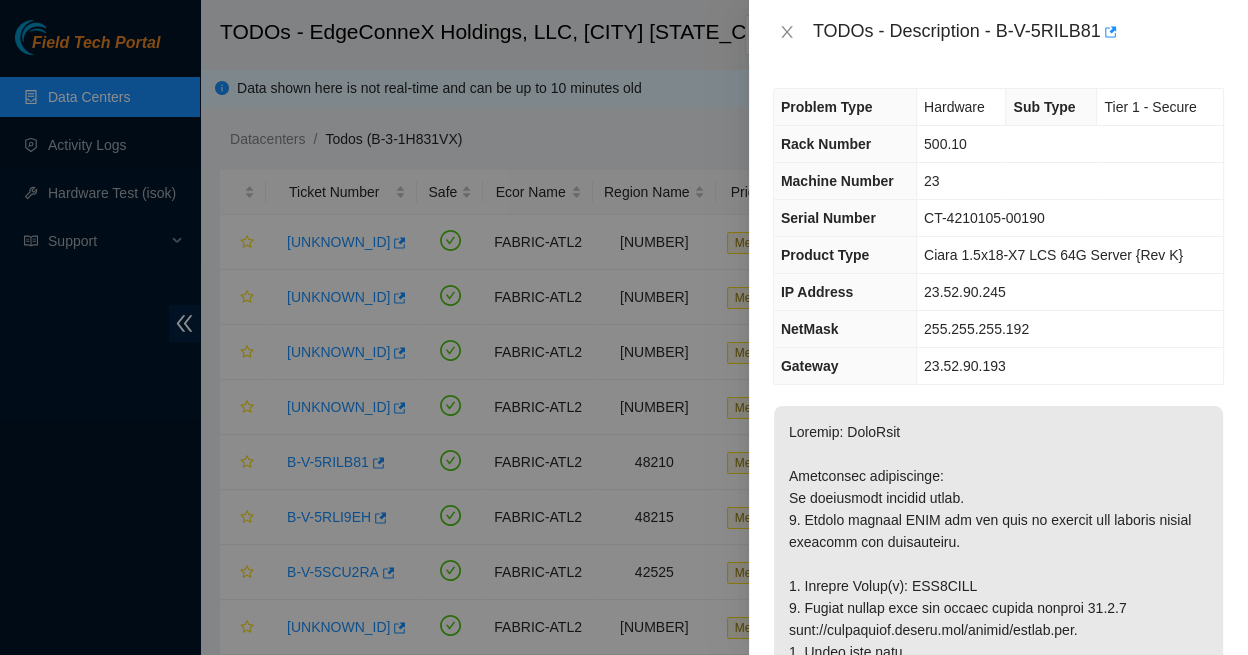 scroll, scrollTop: 0, scrollLeft: 0, axis: both 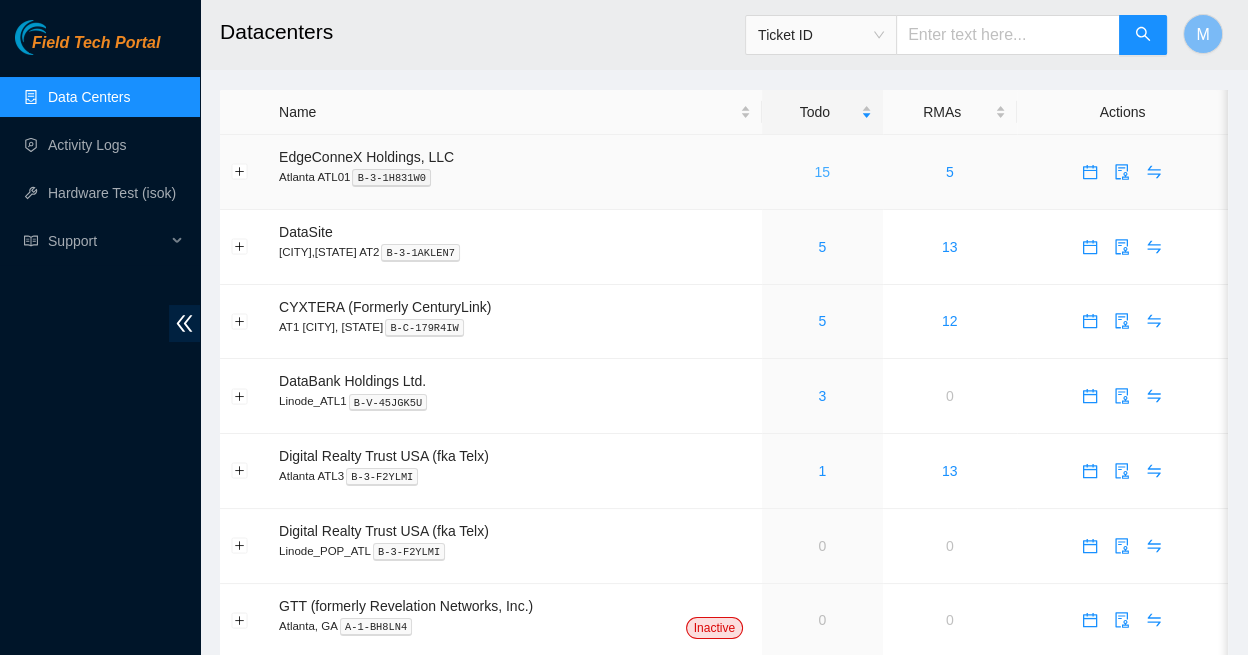 click on "15" at bounding box center [822, 172] 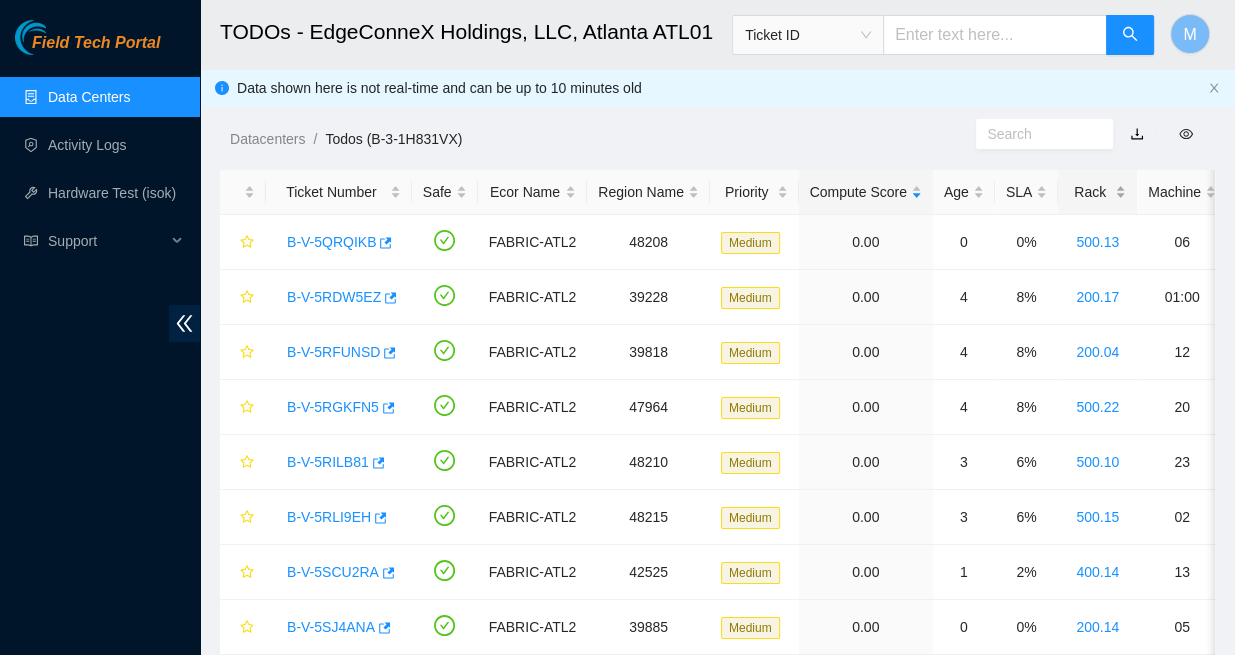 click on "Rack" at bounding box center [1097, 192] 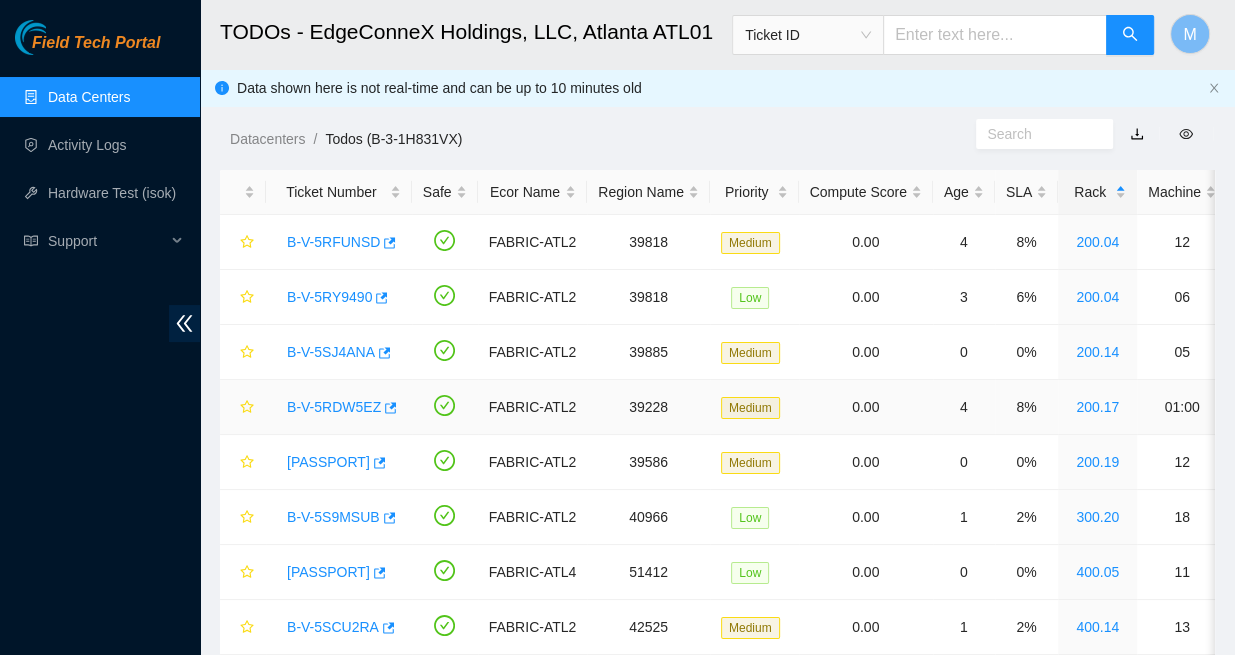 click on "B-V-5RDW5EZ" at bounding box center (334, 407) 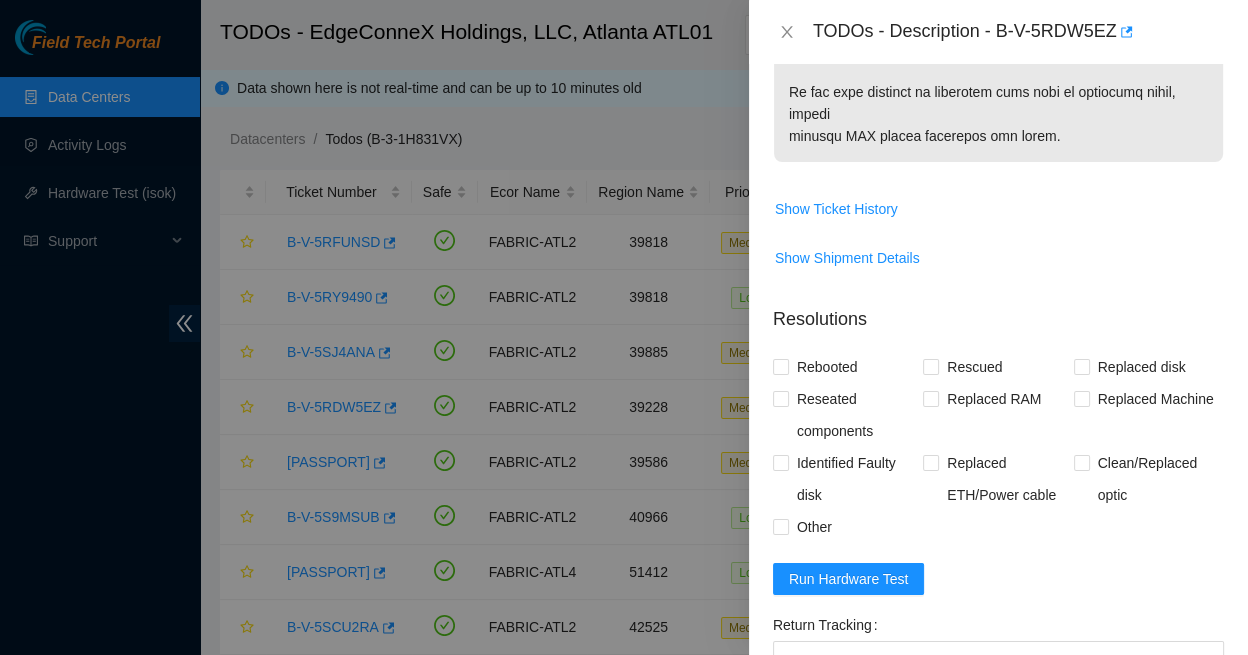 scroll, scrollTop: 1224, scrollLeft: 0, axis: vertical 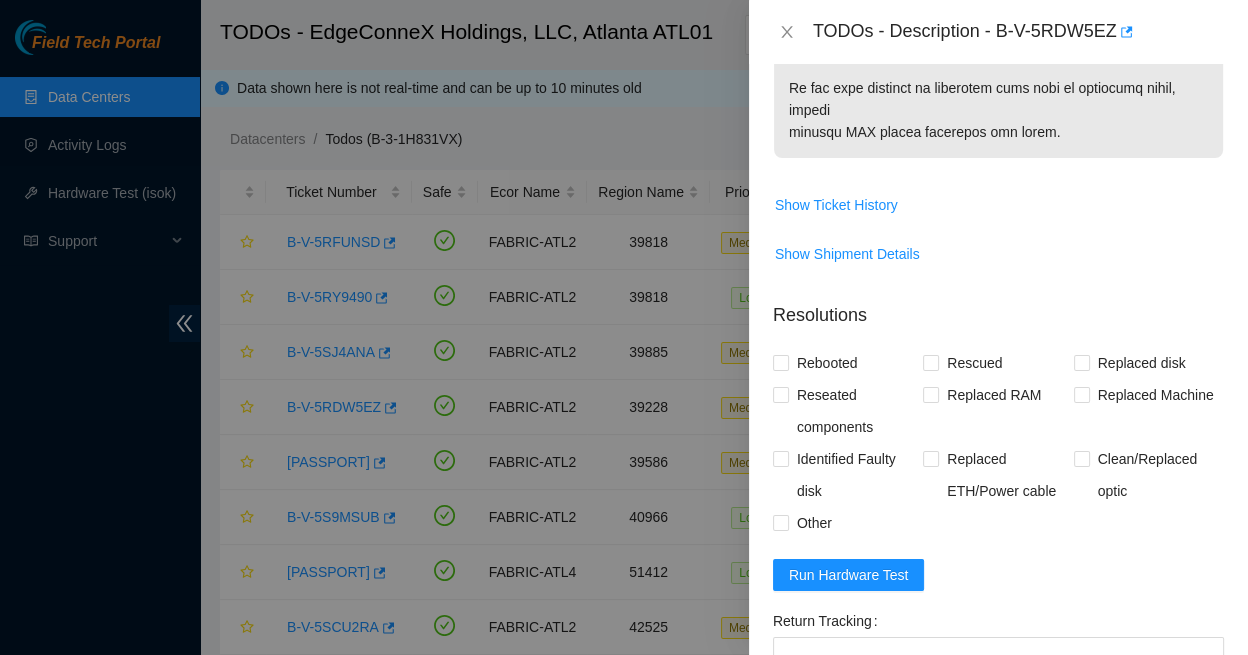 click on "Add Notes" at bounding box center (1198, 709) 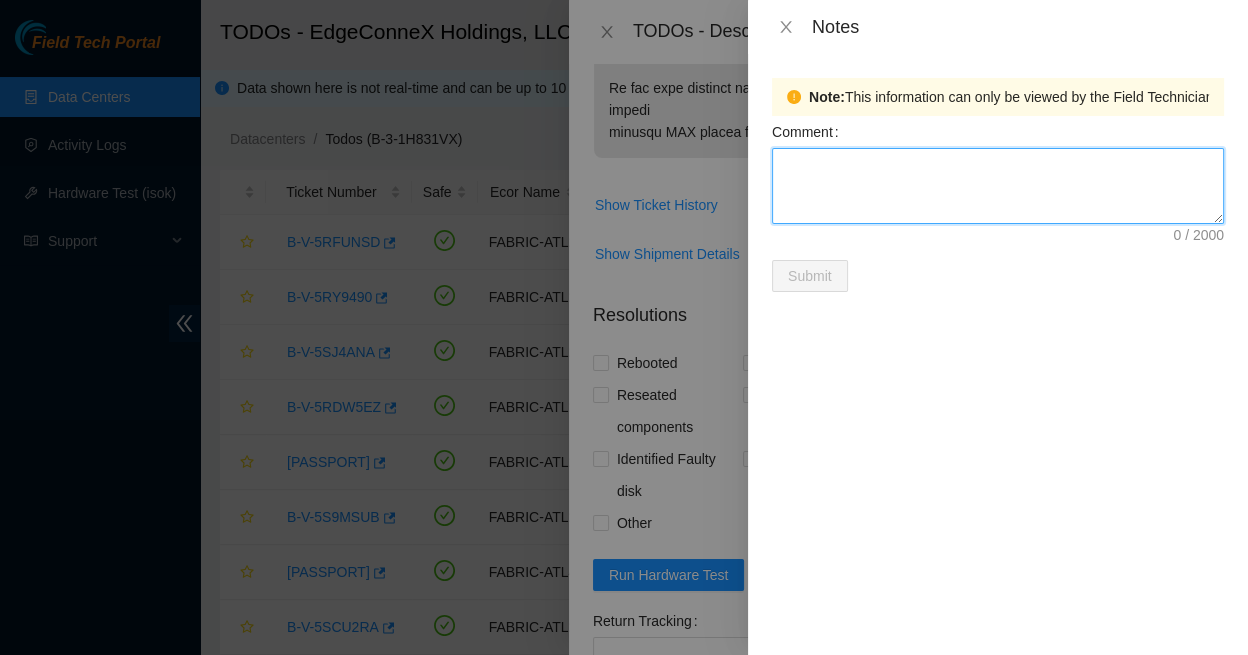 click on "Comment" at bounding box center (998, 186) 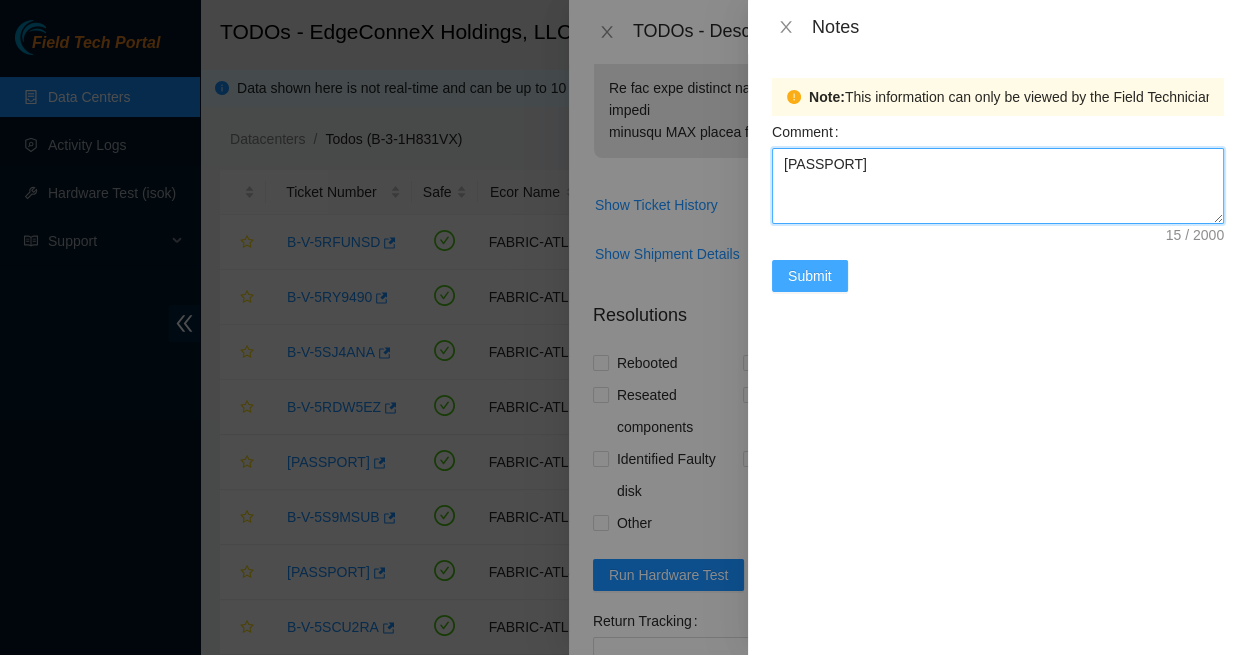 type on "S45NNA0T208560" 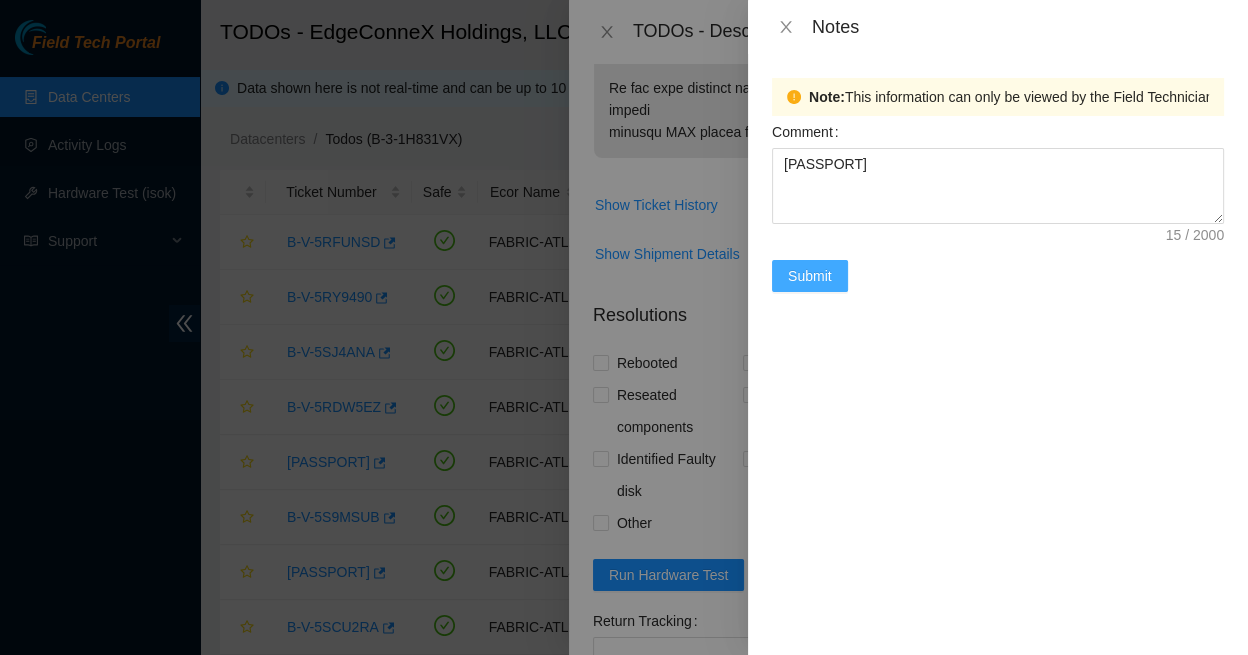 click on "Submit" at bounding box center [810, 276] 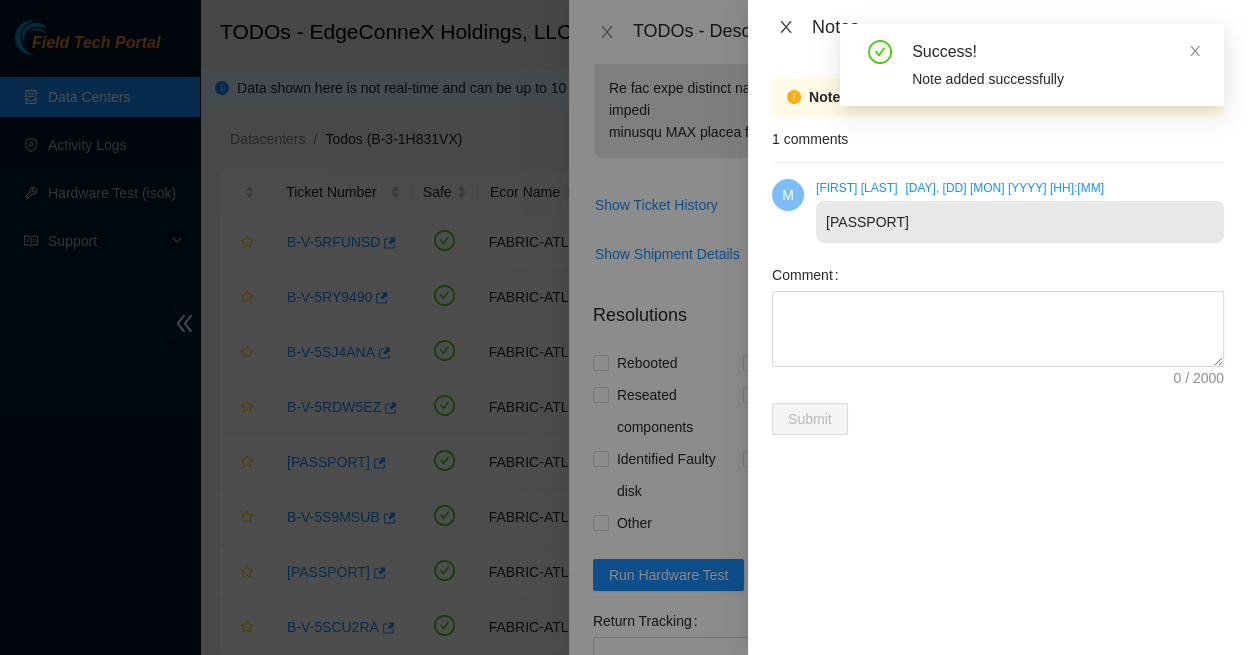click 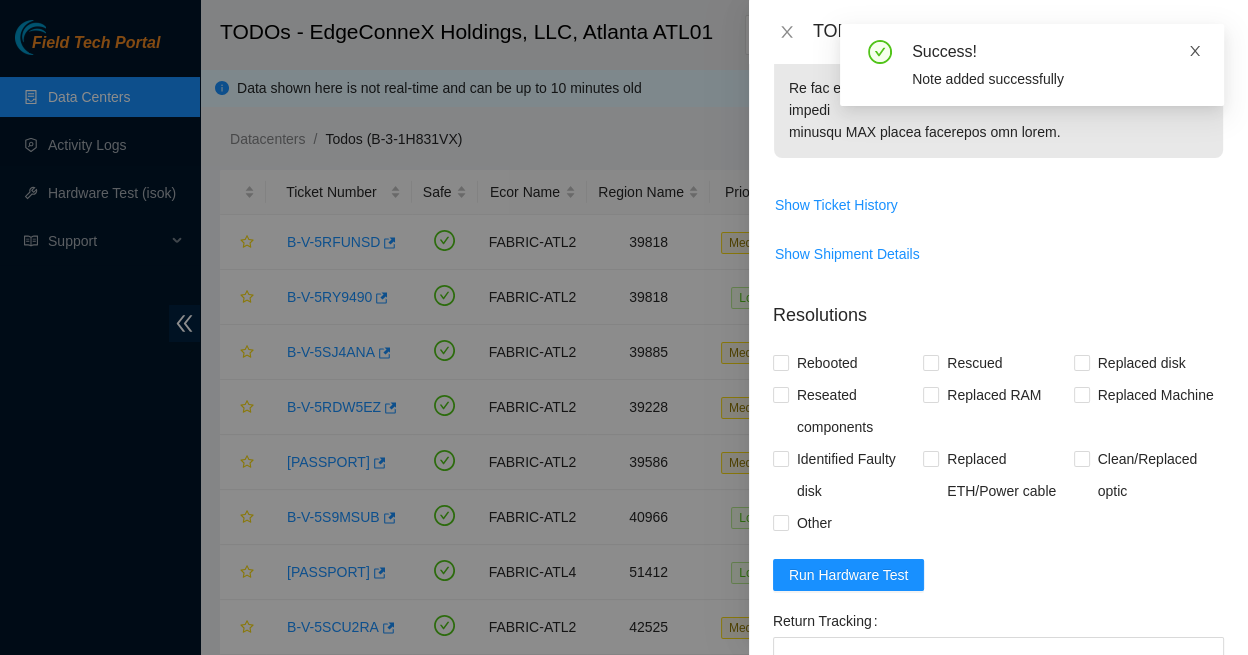 click 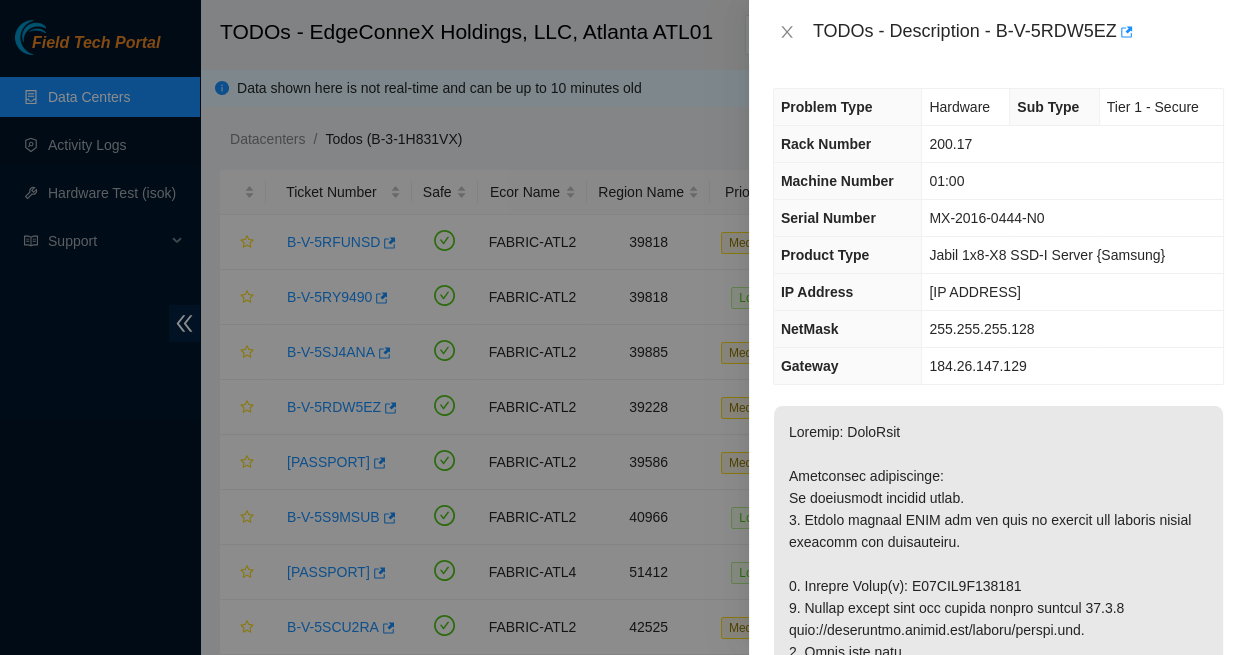 scroll, scrollTop: 0, scrollLeft: 0, axis: both 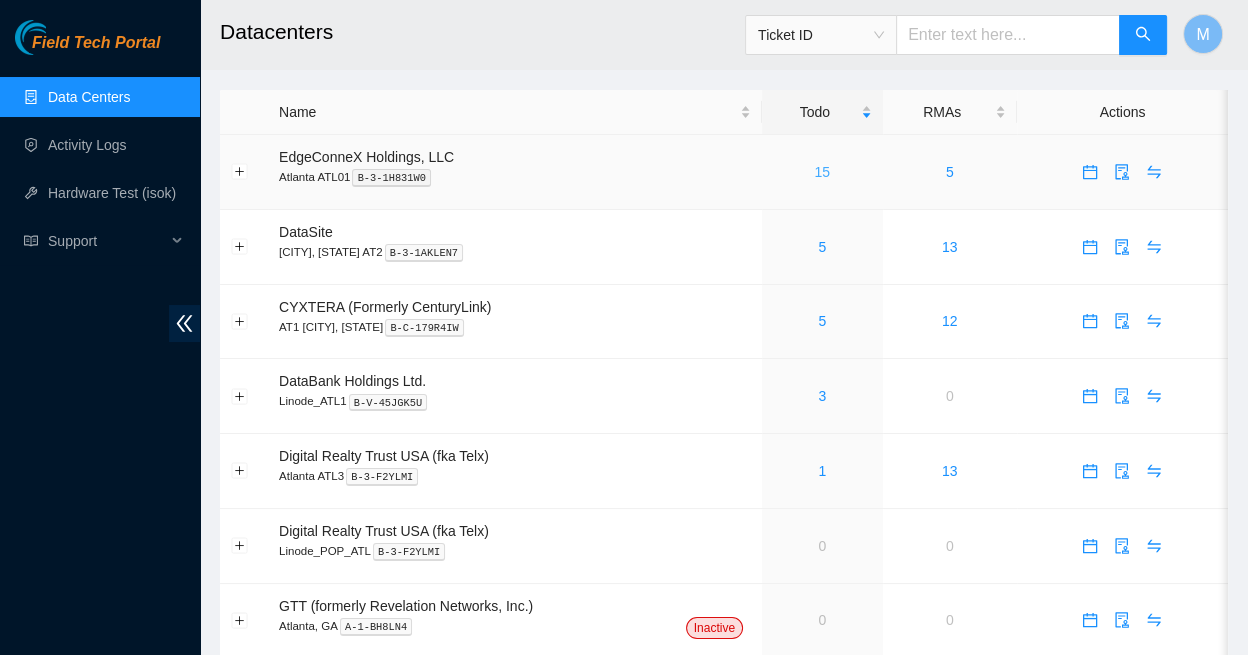 click on "15" at bounding box center (822, 172) 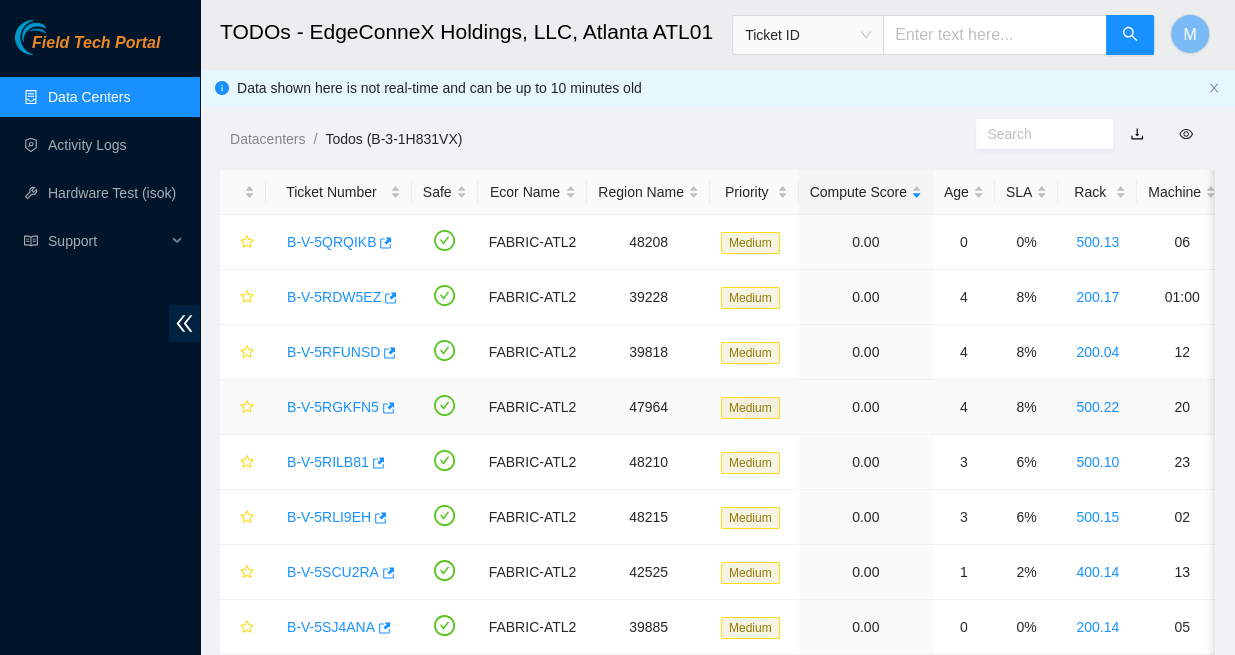 click on "B-V-5RGKFN5" at bounding box center (333, 407) 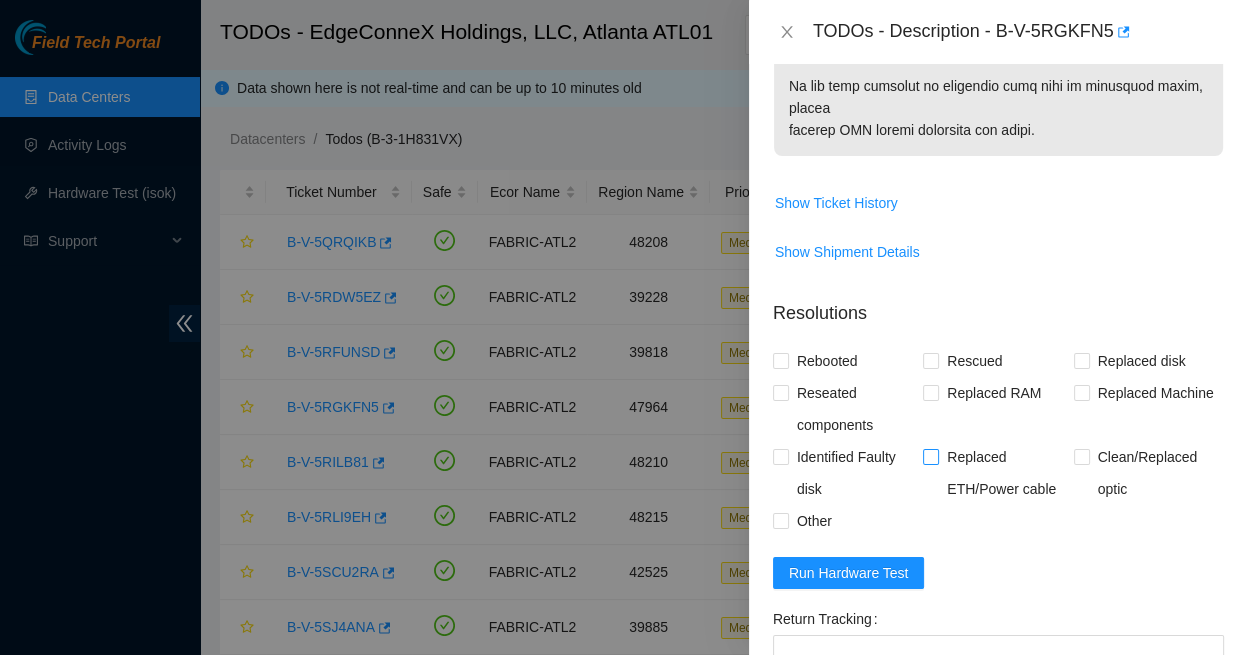 scroll, scrollTop: 1290, scrollLeft: 0, axis: vertical 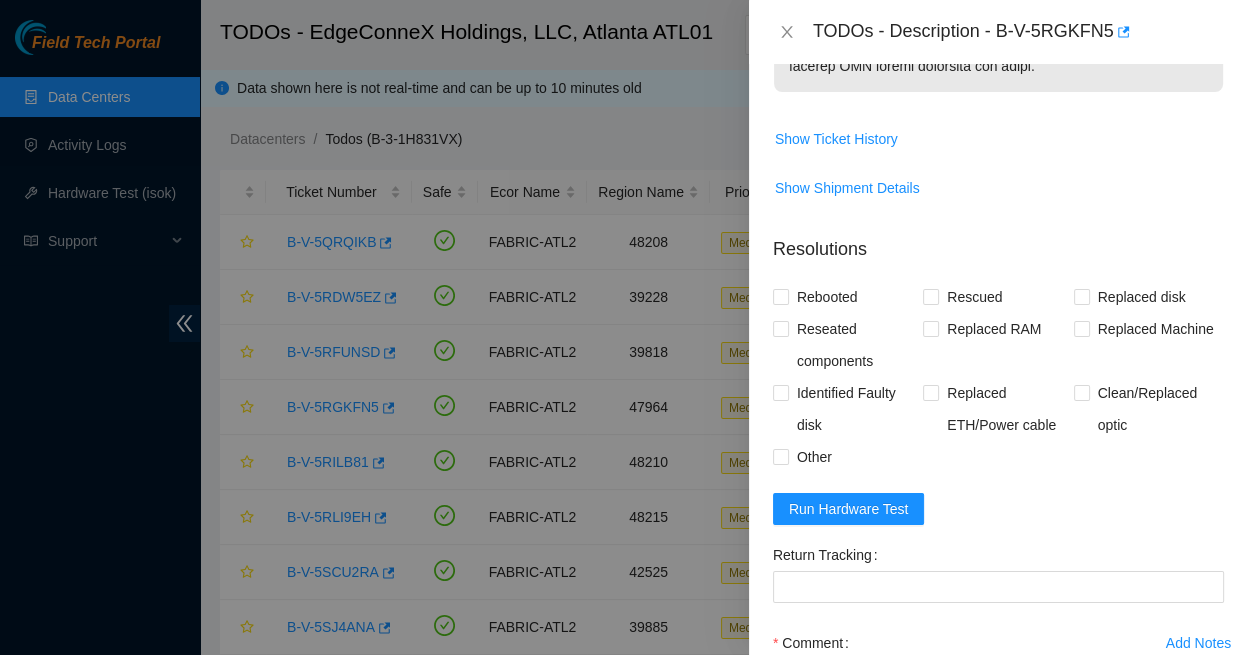 click on "Add Notes" at bounding box center [1198, 643] 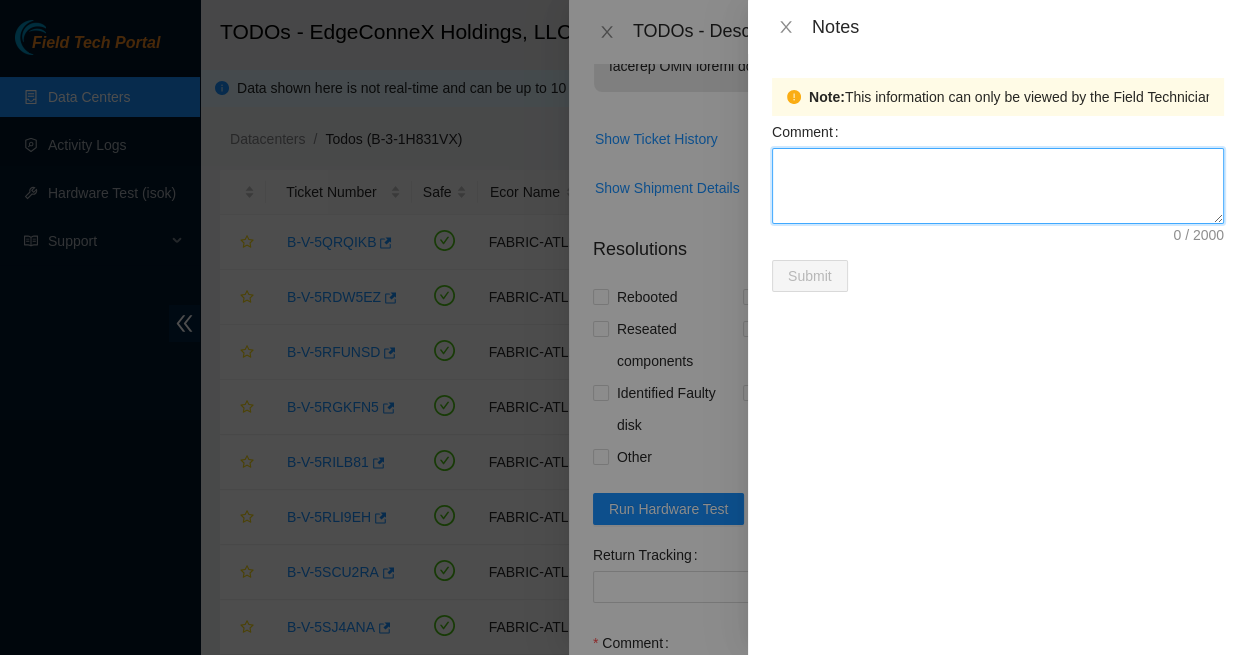 click on "Comment" at bounding box center [998, 186] 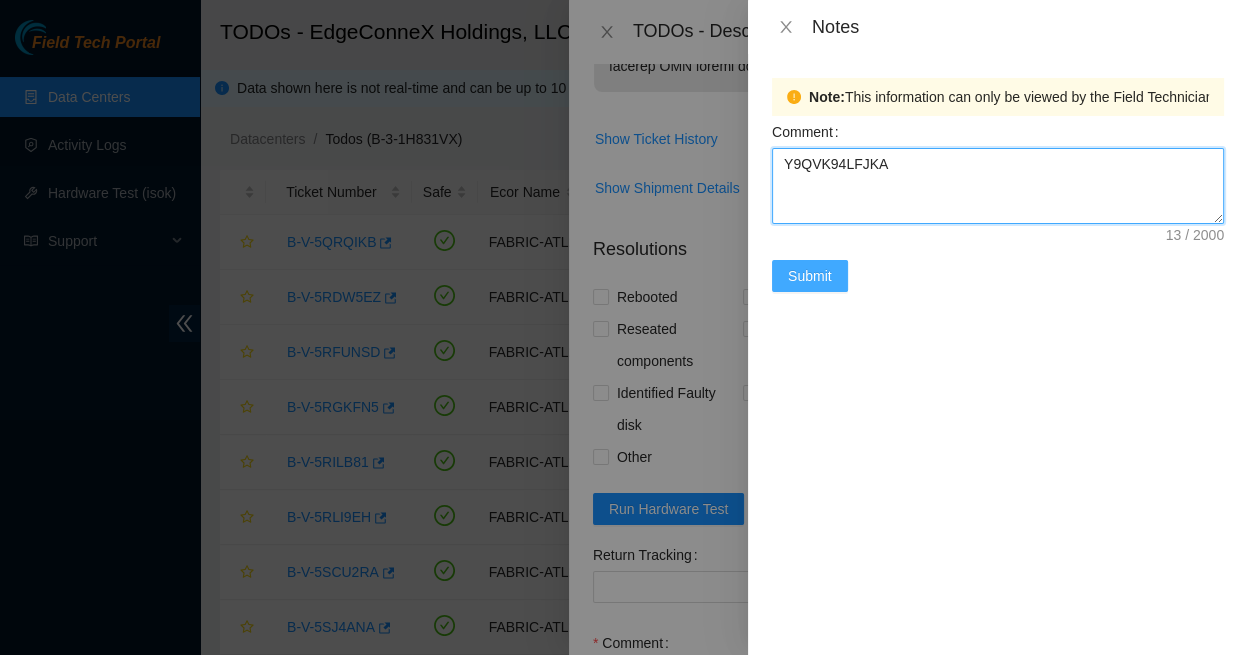 type on "Y9QVK94LFJKA" 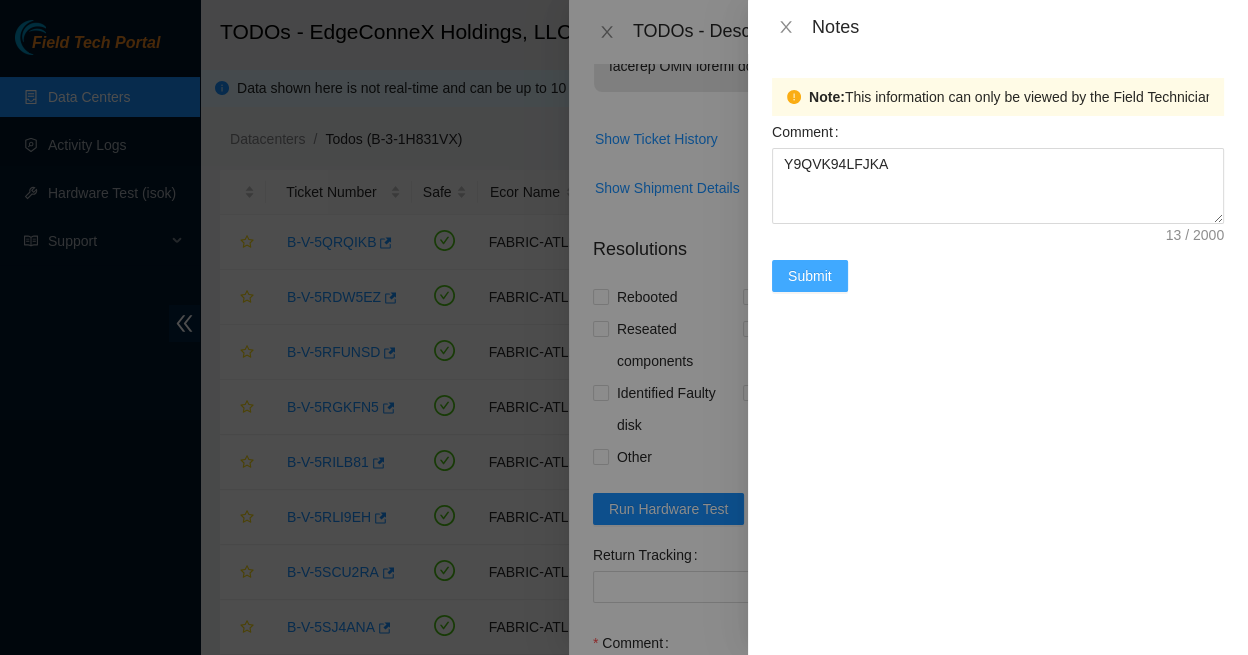 click on "Submit" at bounding box center [810, 276] 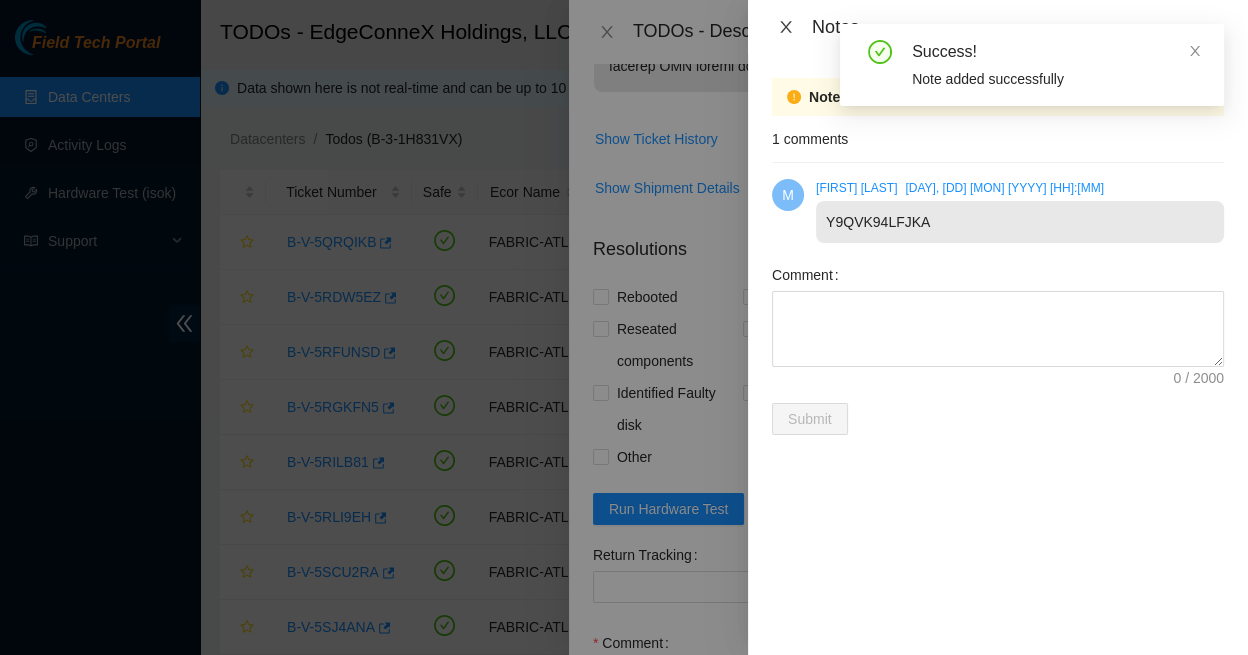 click 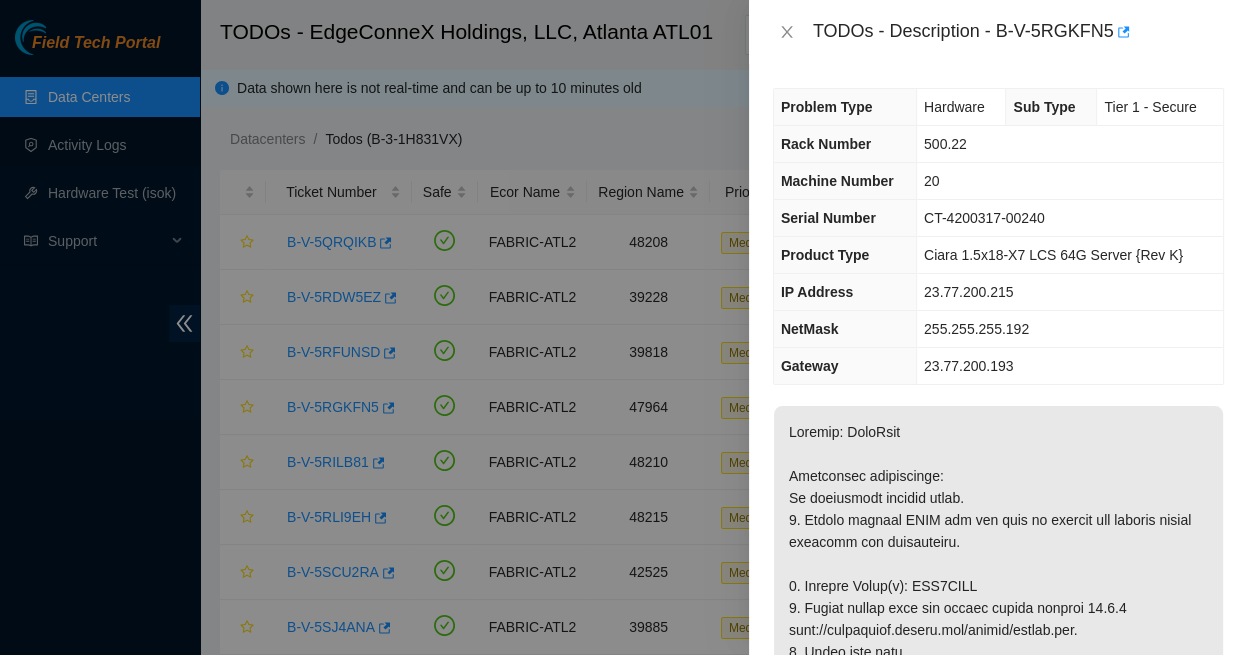scroll, scrollTop: 0, scrollLeft: 0, axis: both 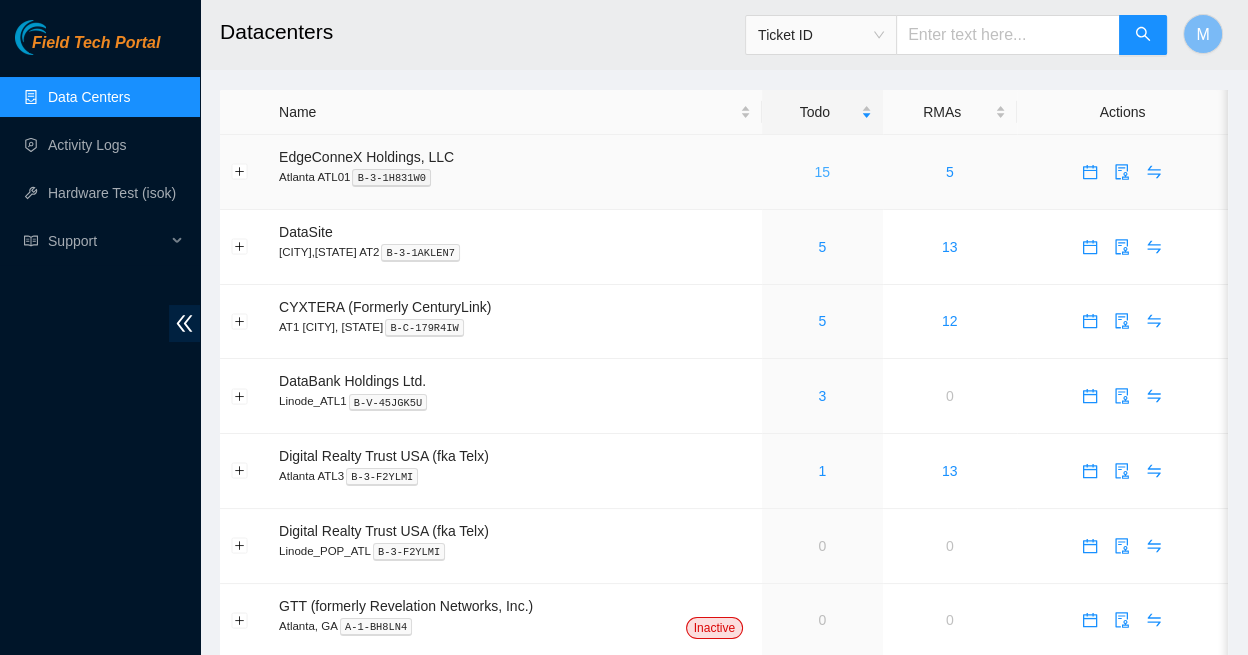 click on "15" at bounding box center (822, 172) 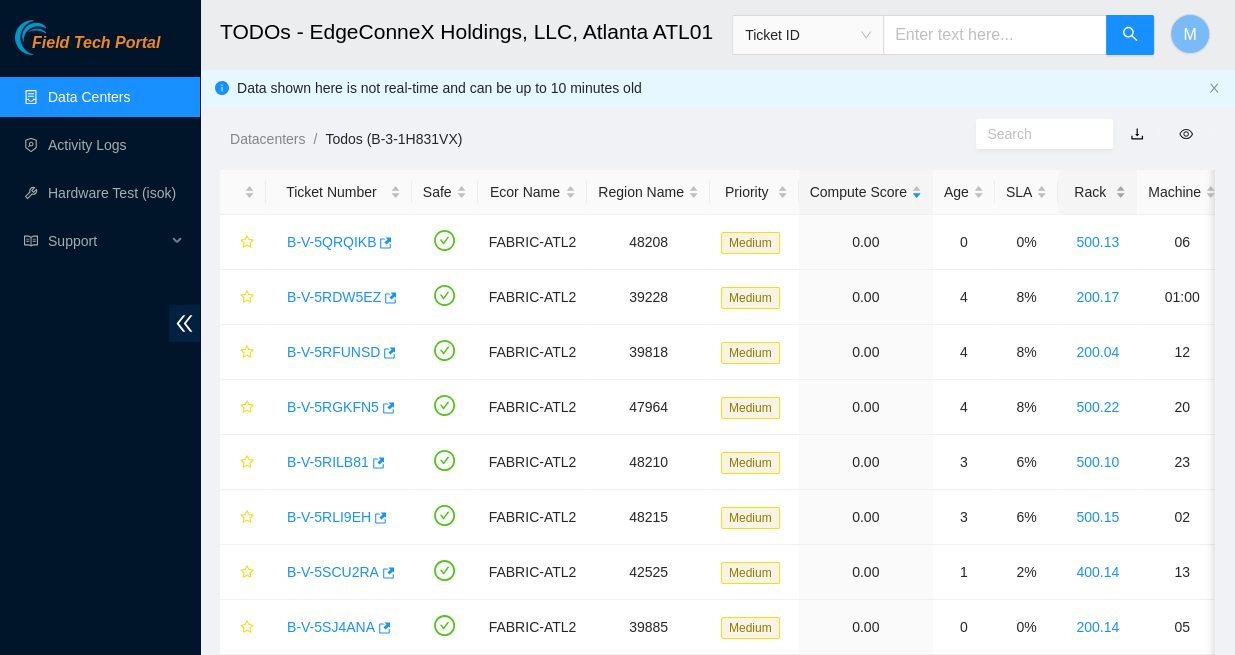 click on "Rack" at bounding box center (1097, 192) 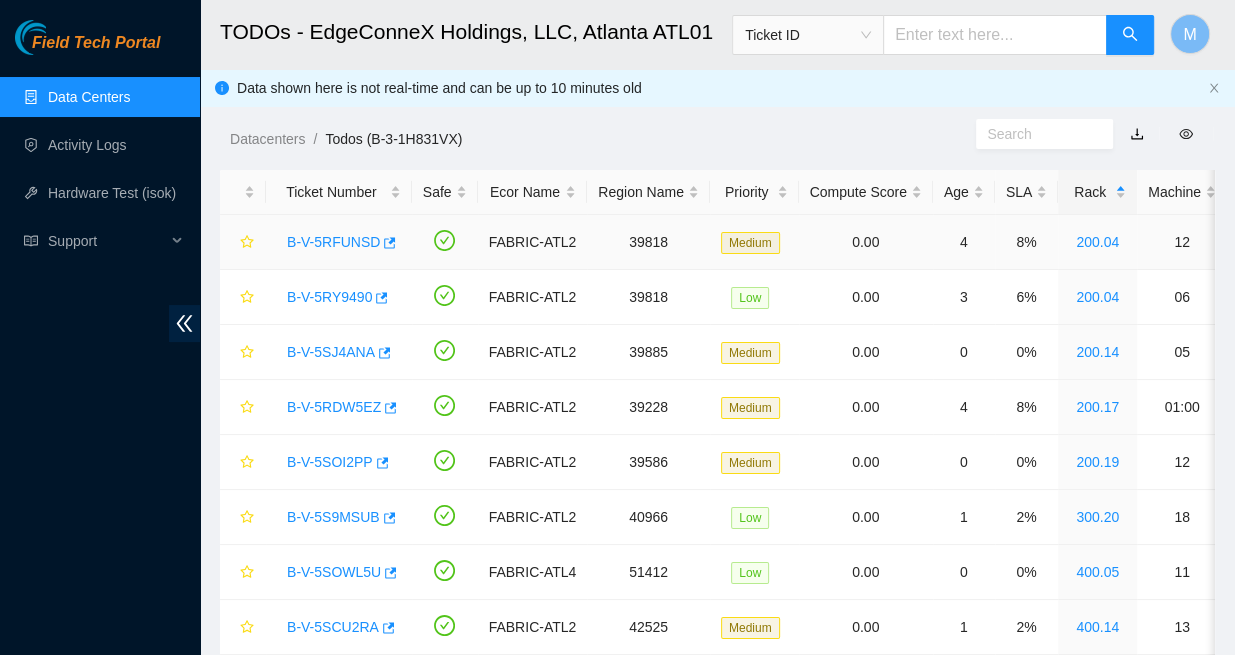 click on "B-V-5RFUNSD" at bounding box center [333, 242] 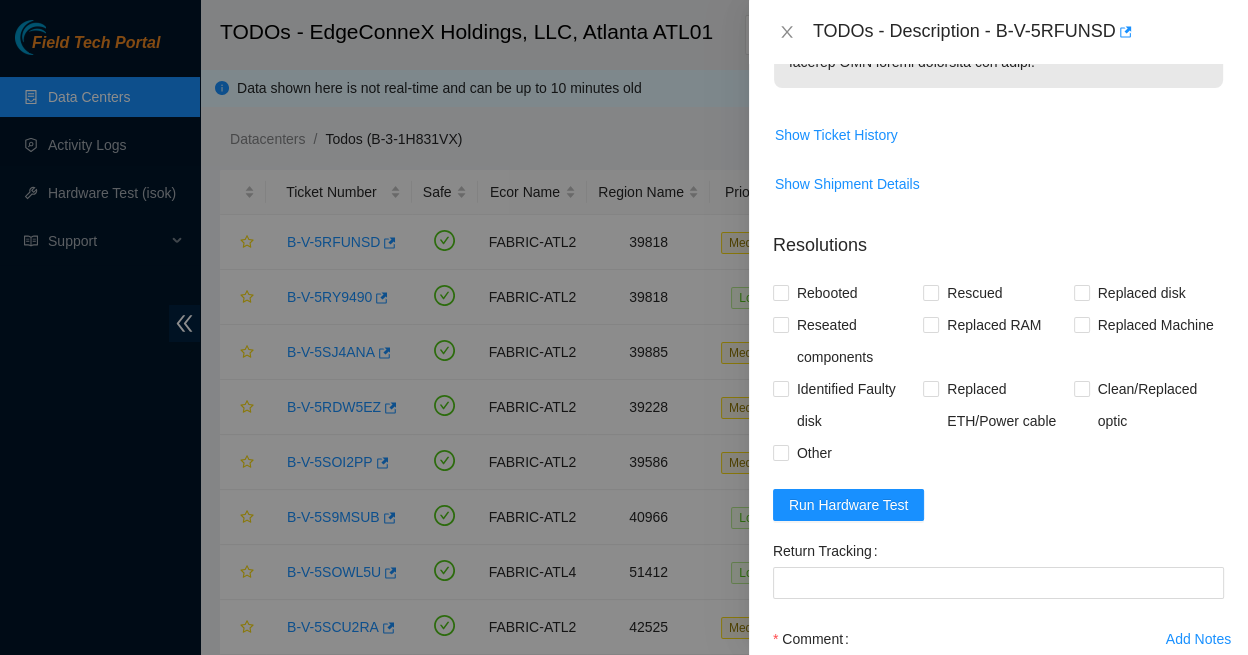 scroll, scrollTop: 1293, scrollLeft: 0, axis: vertical 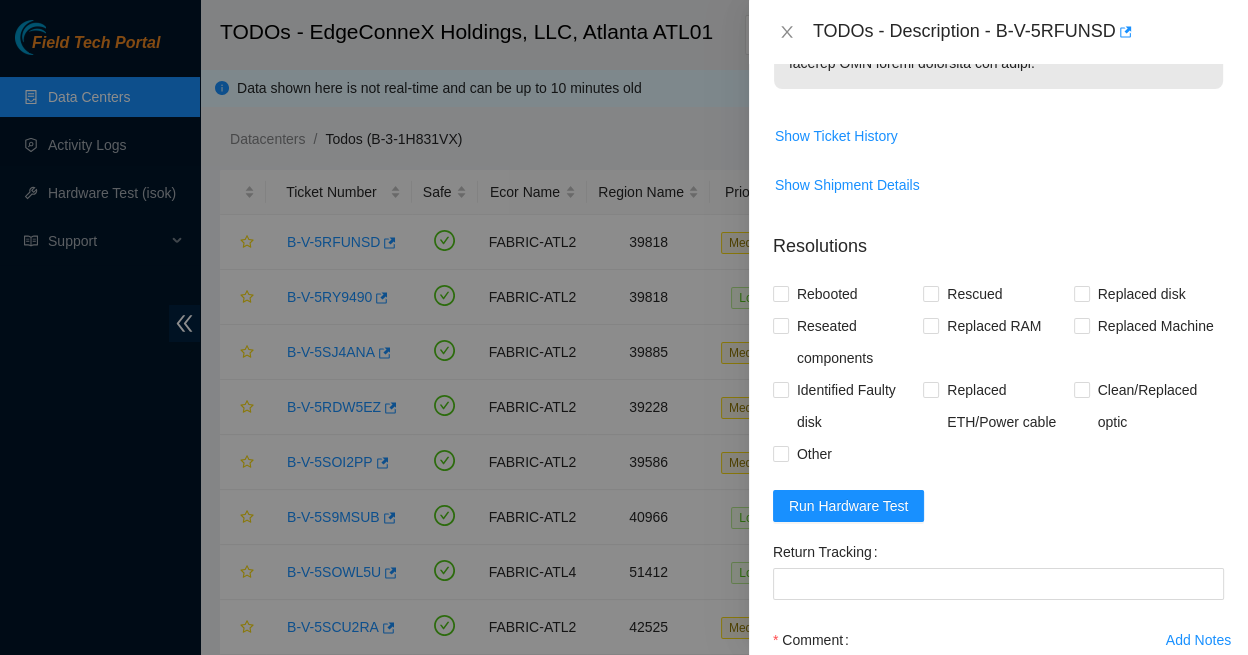click on "Add Notes" at bounding box center [1198, 640] 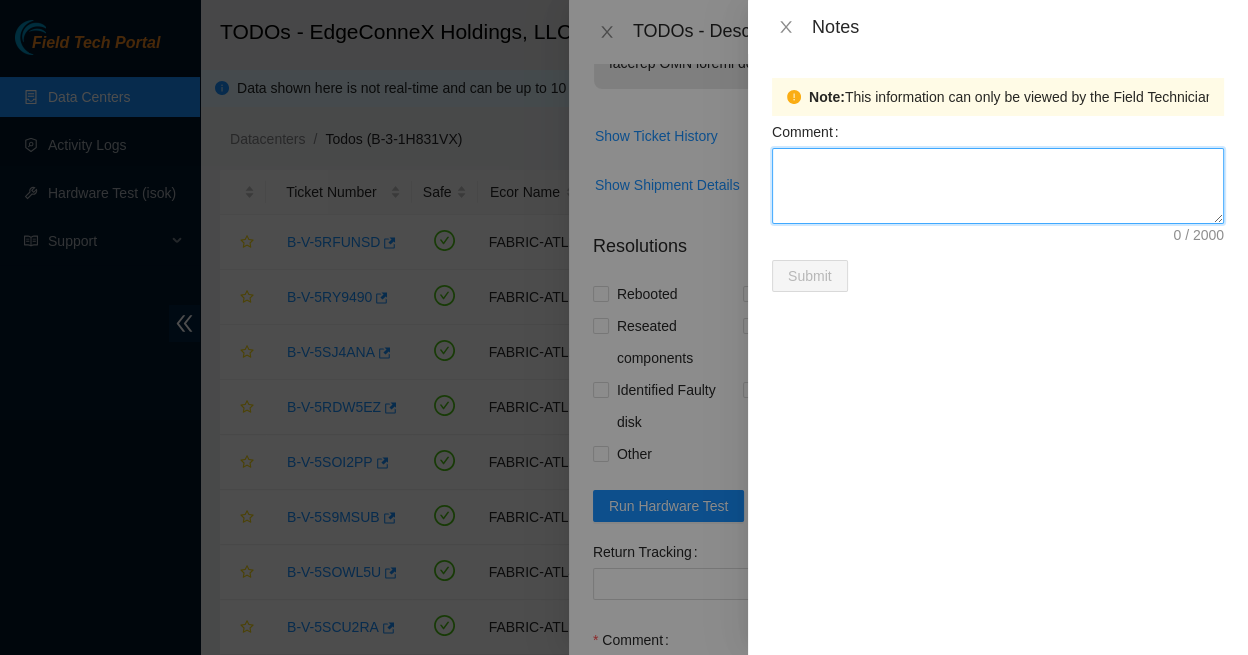 click on "Comment" at bounding box center (998, 186) 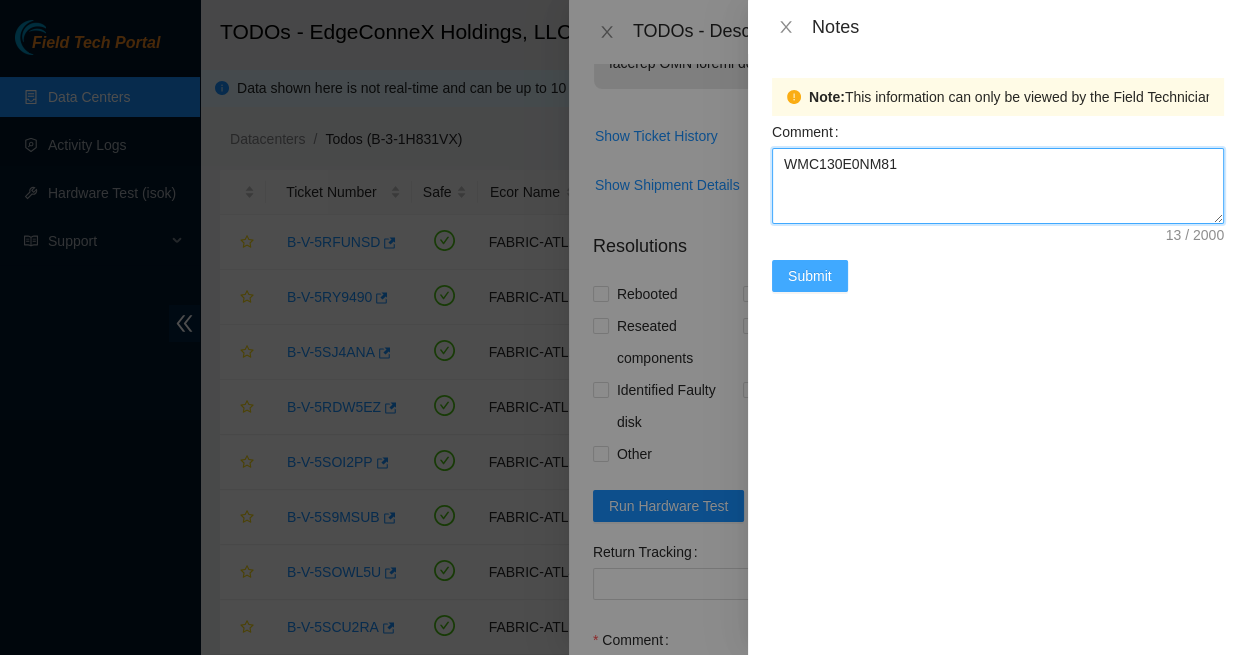 type on "WMC130E0NM81" 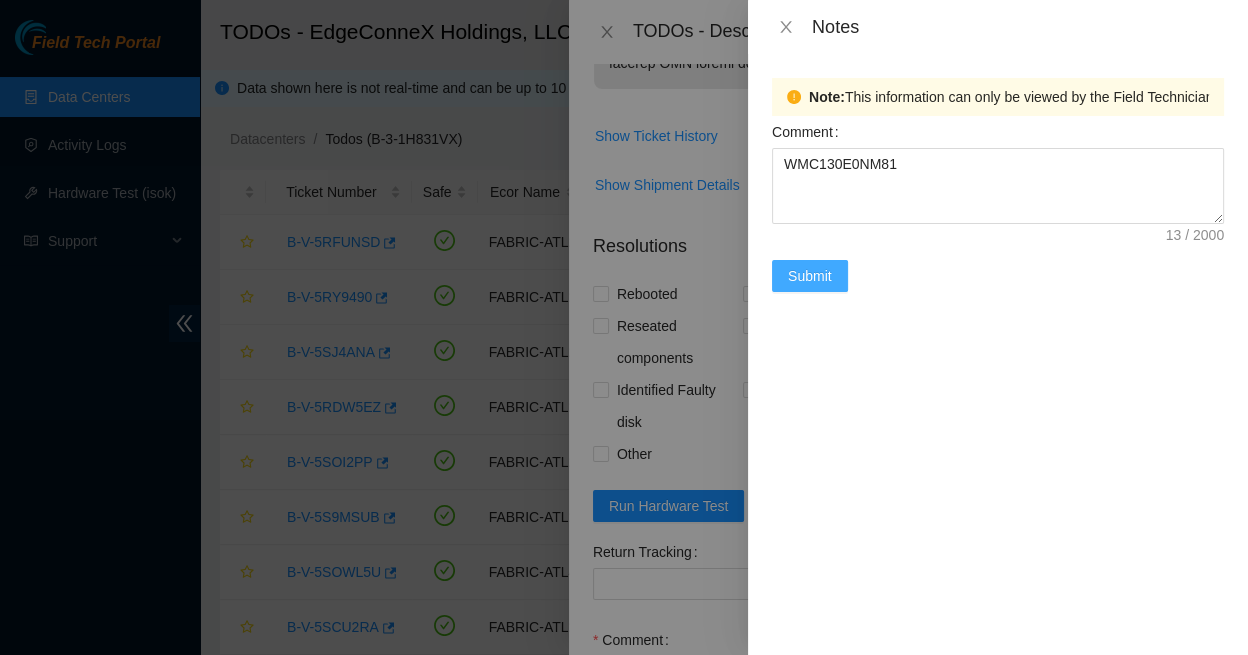 click on "Submit" at bounding box center [810, 276] 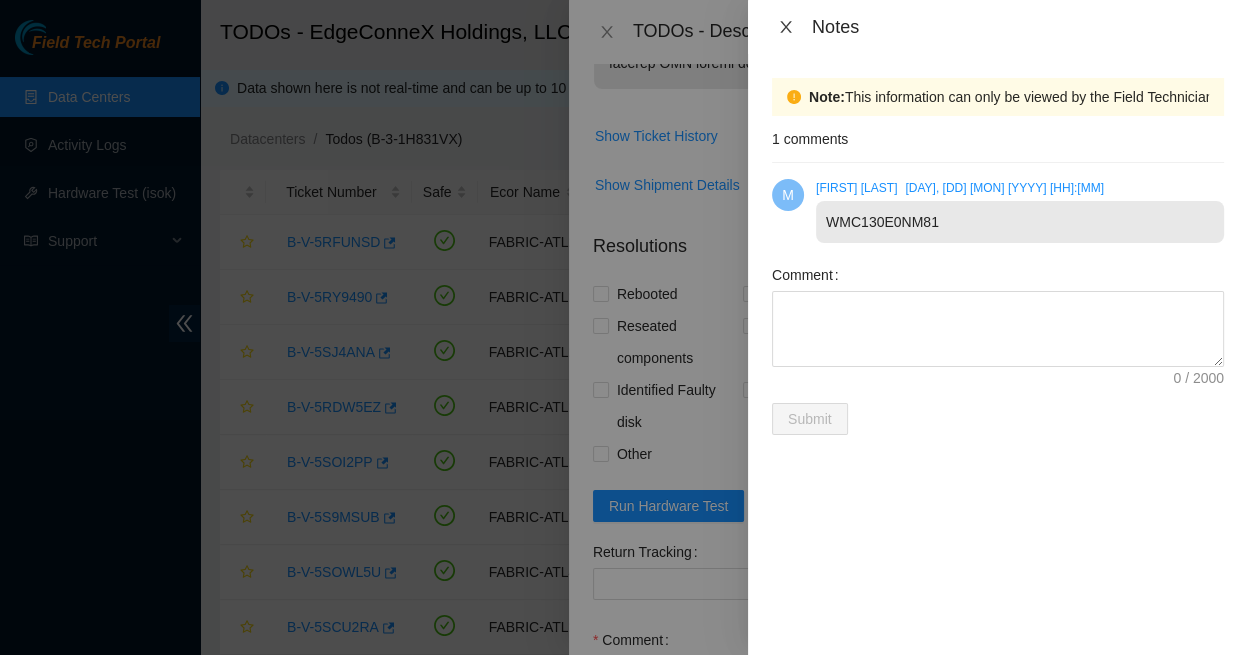 click 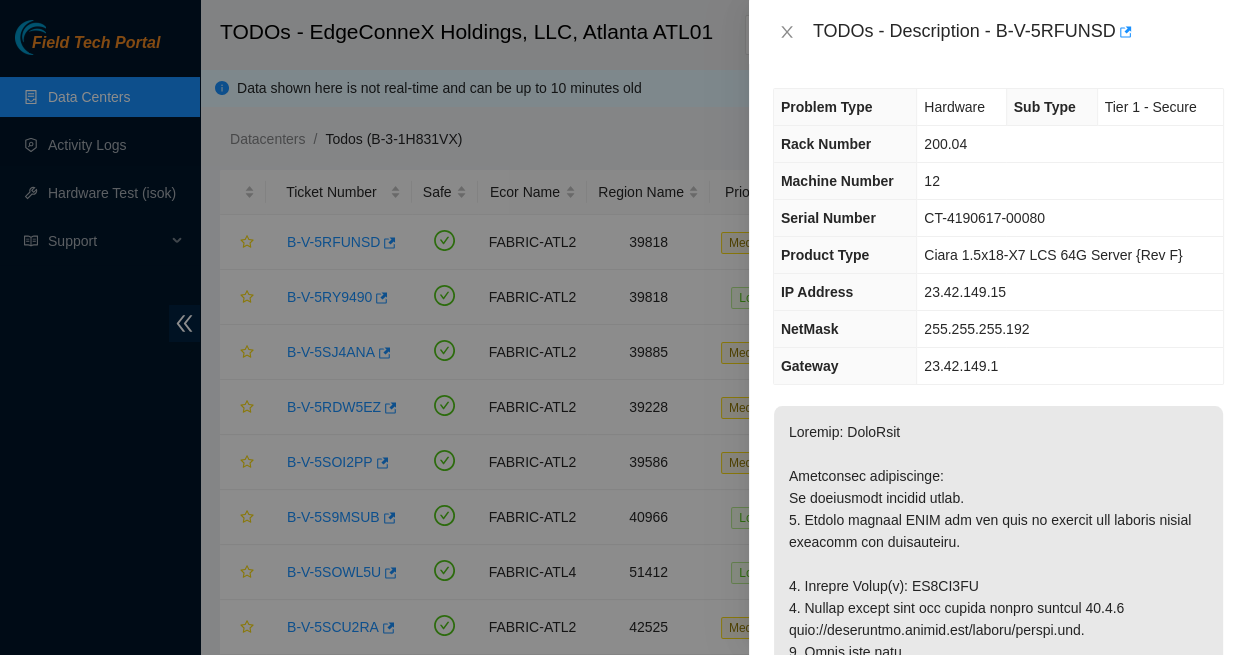 scroll, scrollTop: 0, scrollLeft: 0, axis: both 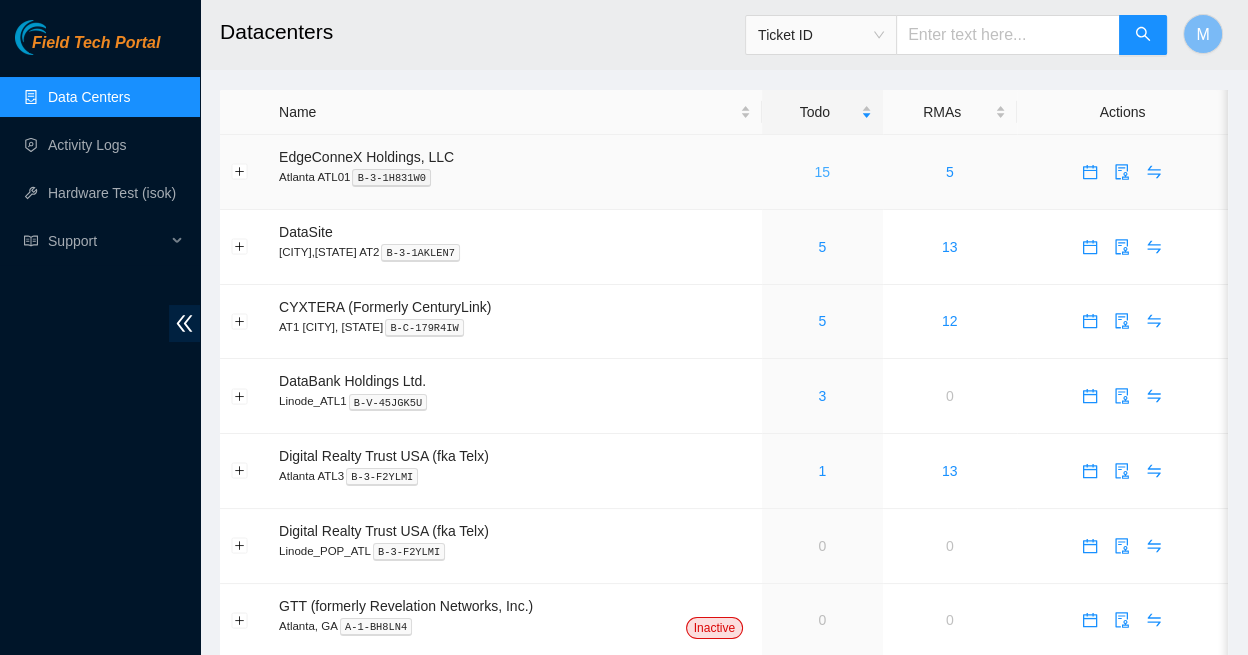 click on "15" at bounding box center [822, 172] 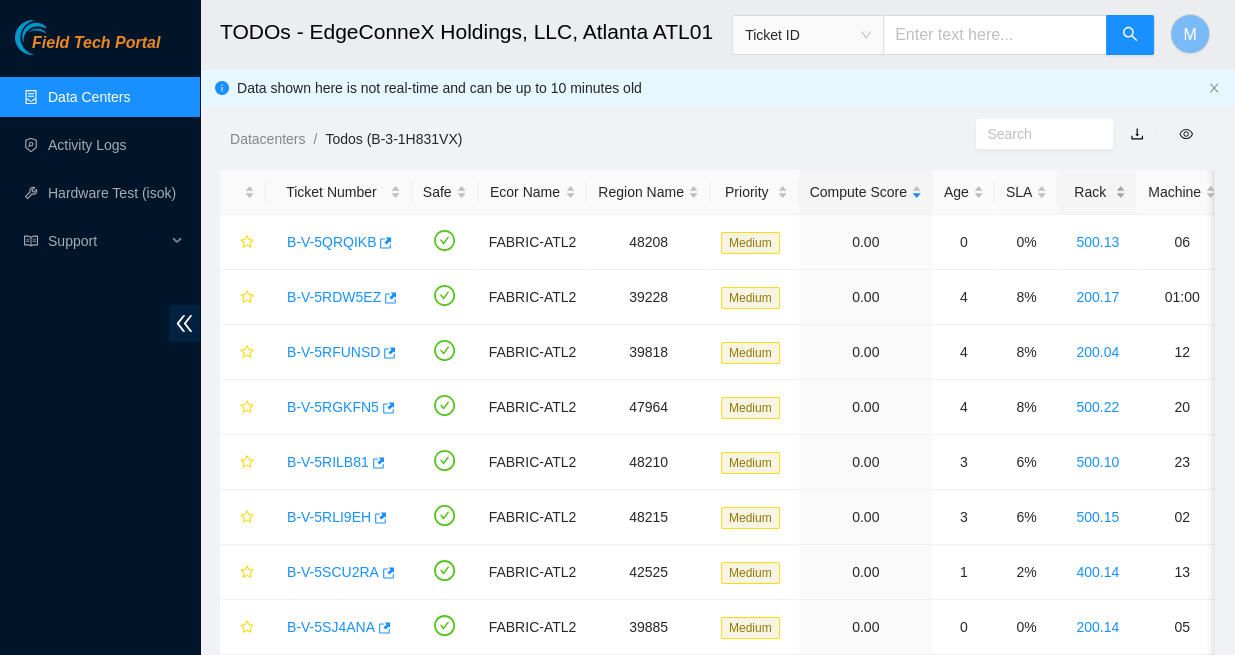 click on "Rack" at bounding box center [1097, 192] 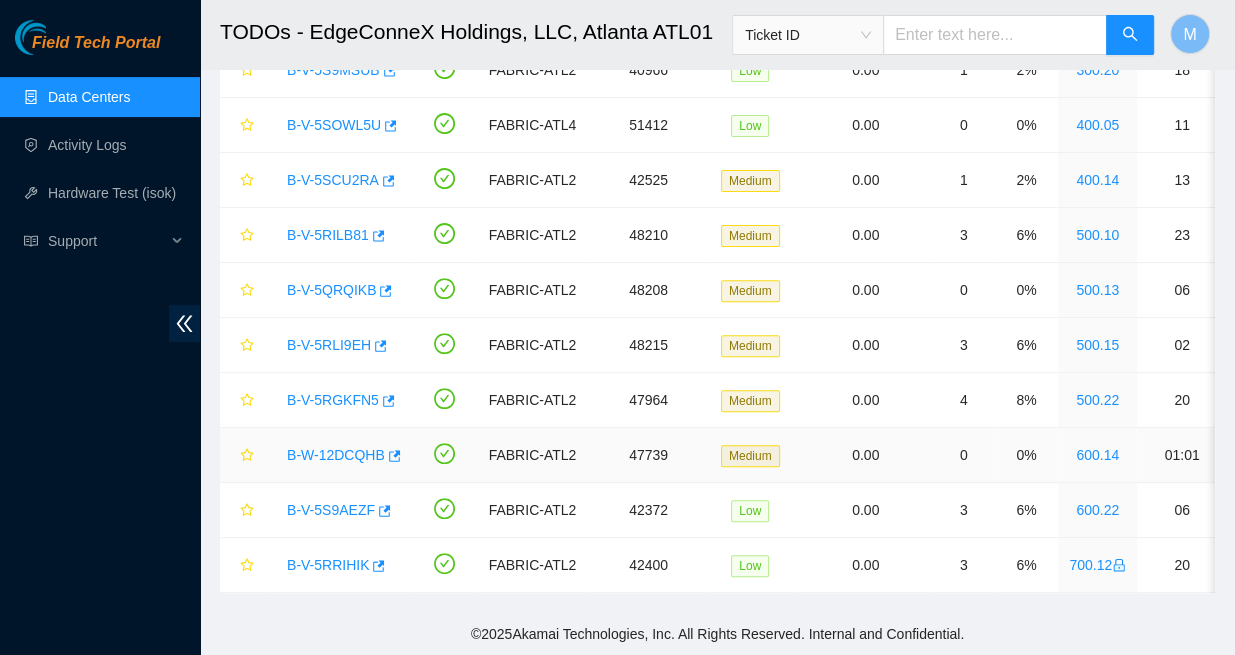 scroll, scrollTop: 446, scrollLeft: 0, axis: vertical 